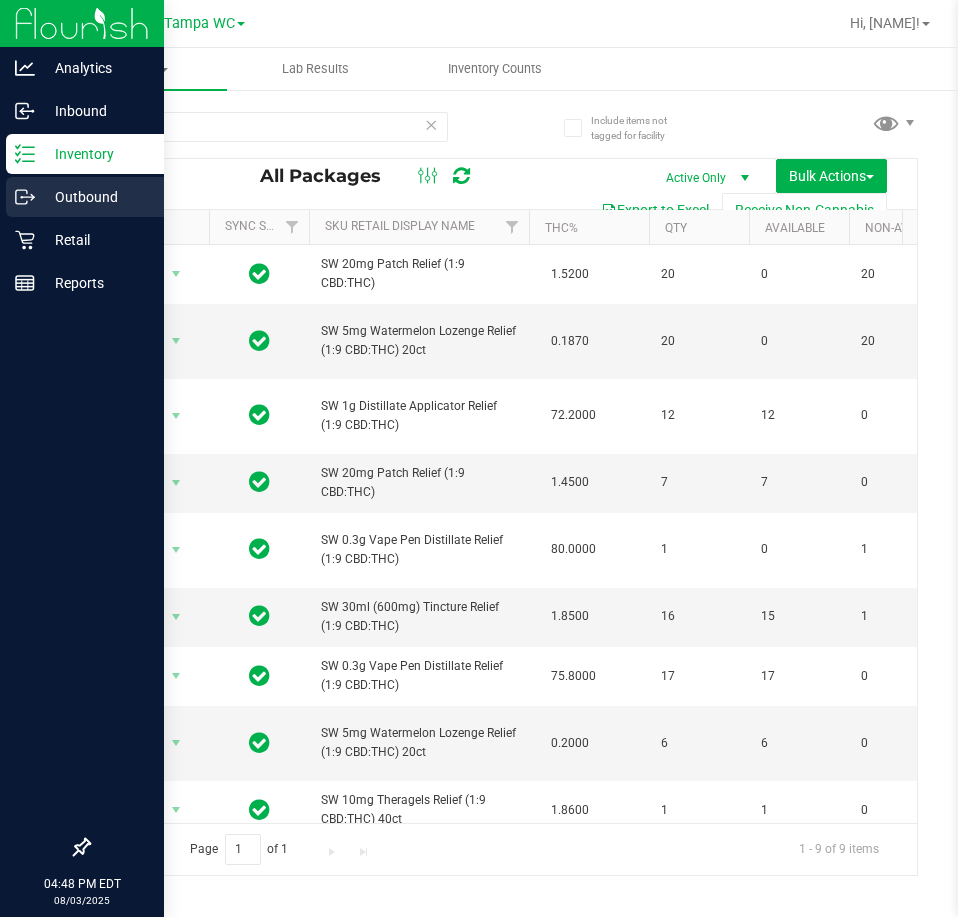 scroll, scrollTop: 0, scrollLeft: 0, axis: both 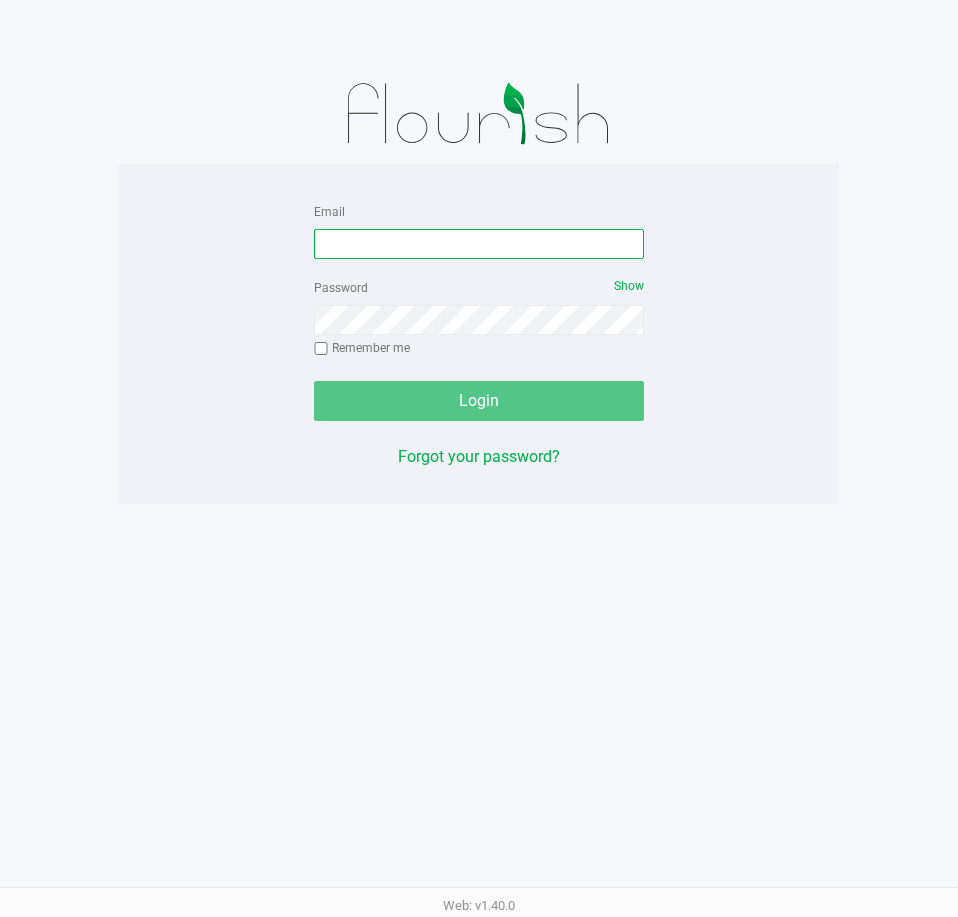 click on "Email" at bounding box center (479, 244) 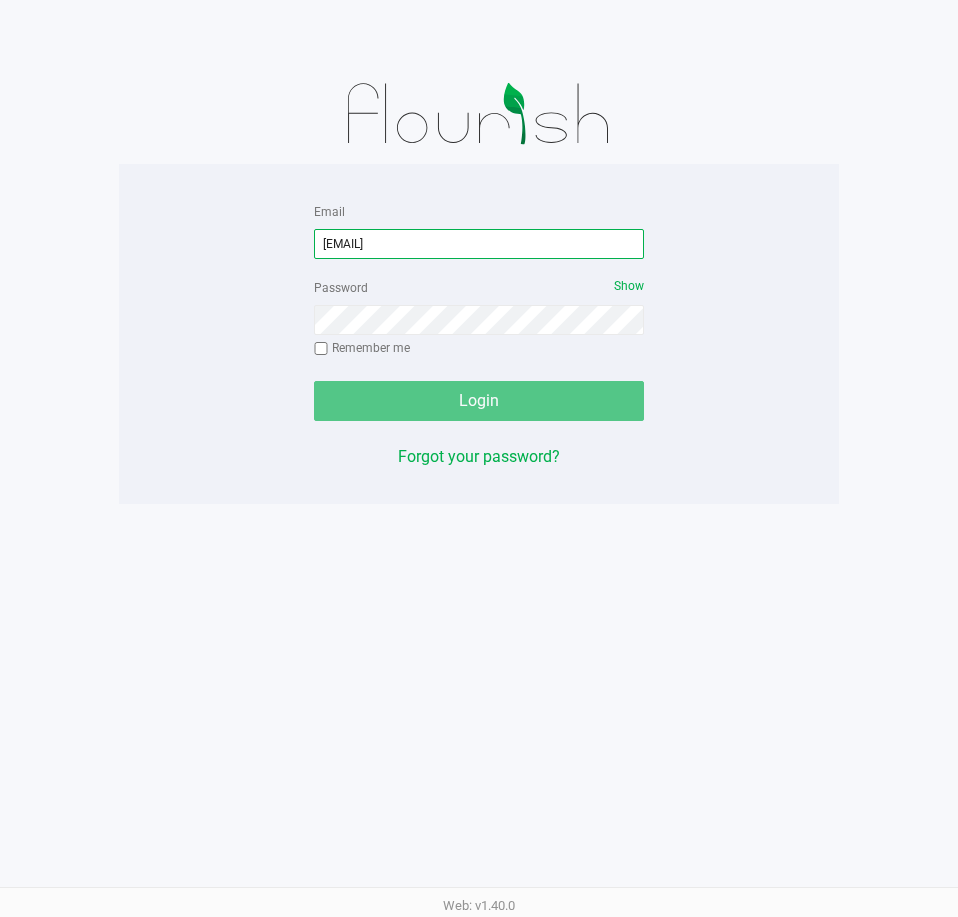 type on "[EMAIL]" 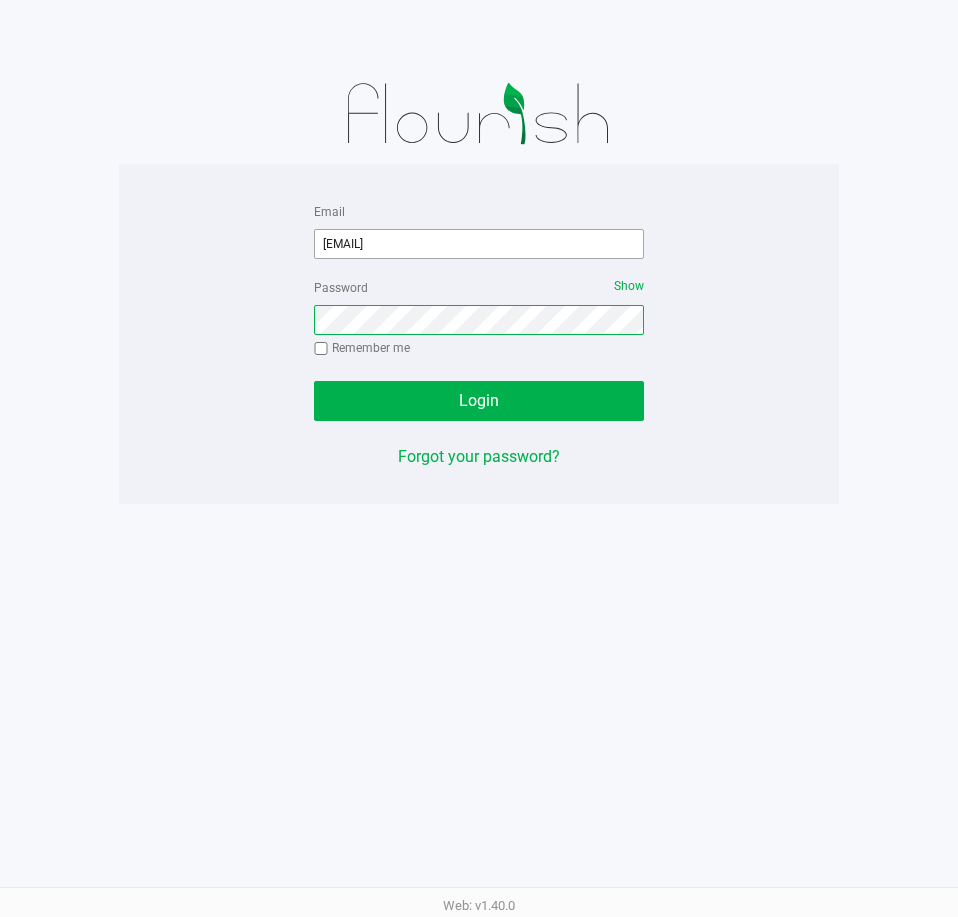click on "Login" 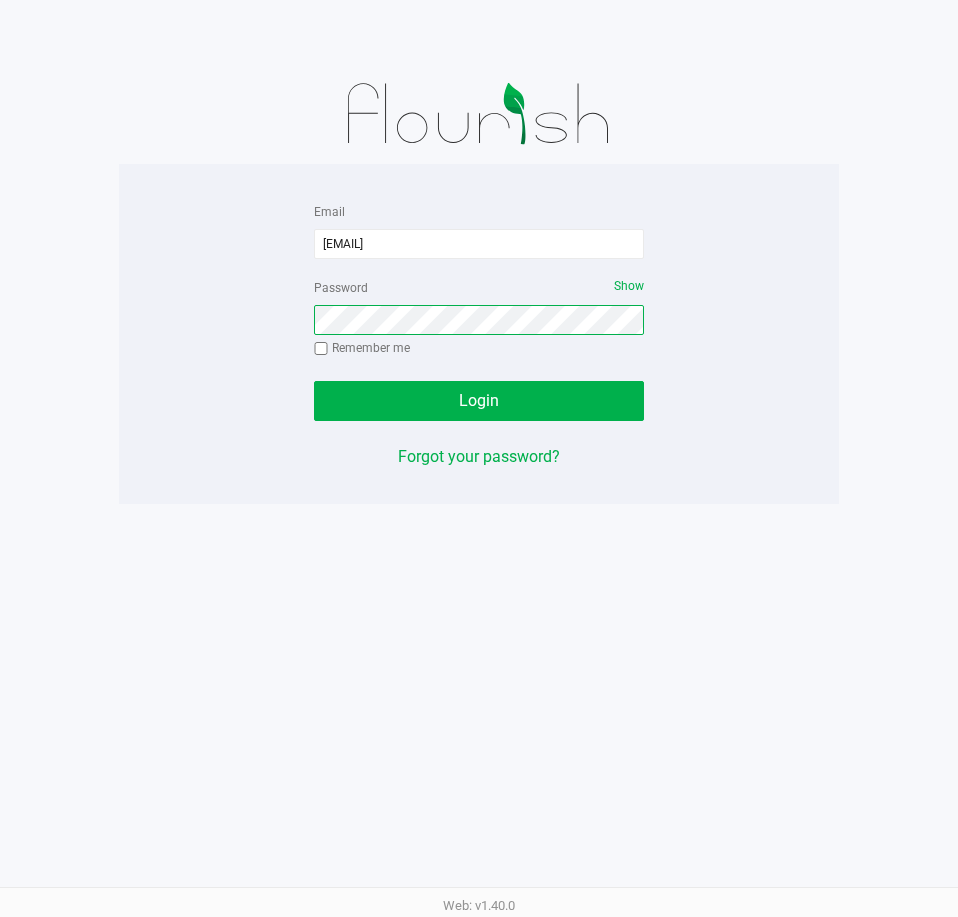 click on "Login" 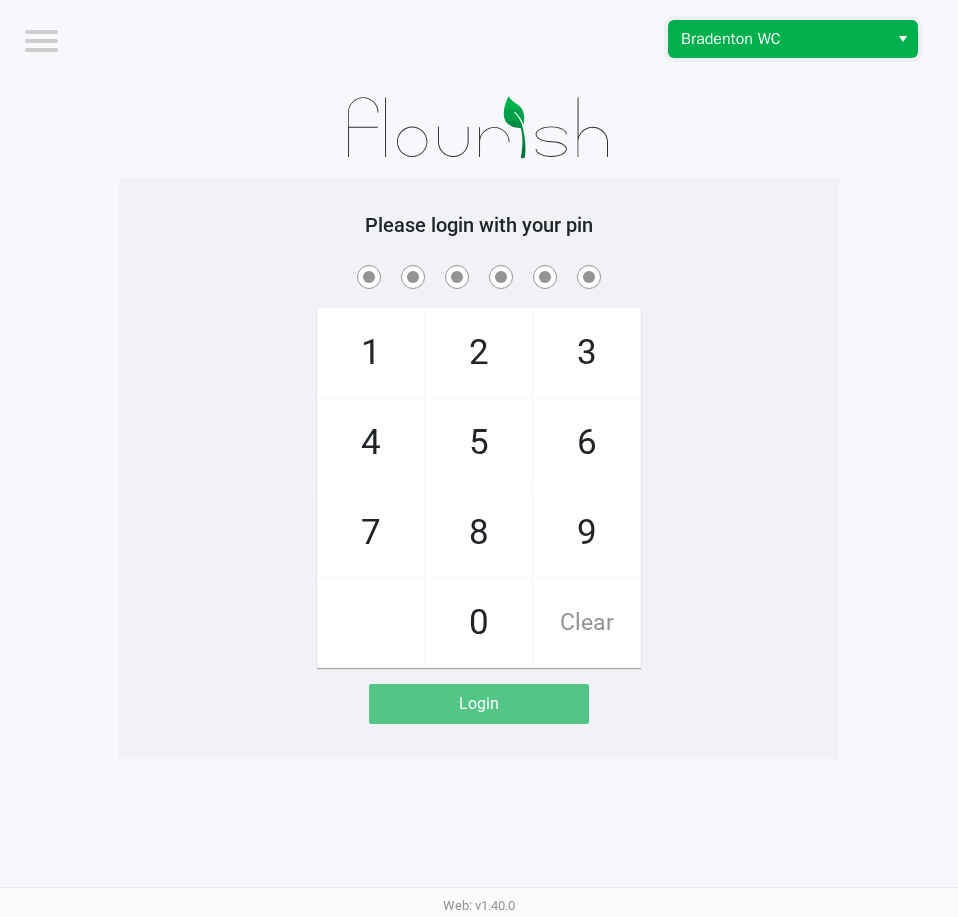 click on "Bradenton WC" at bounding box center [778, 39] 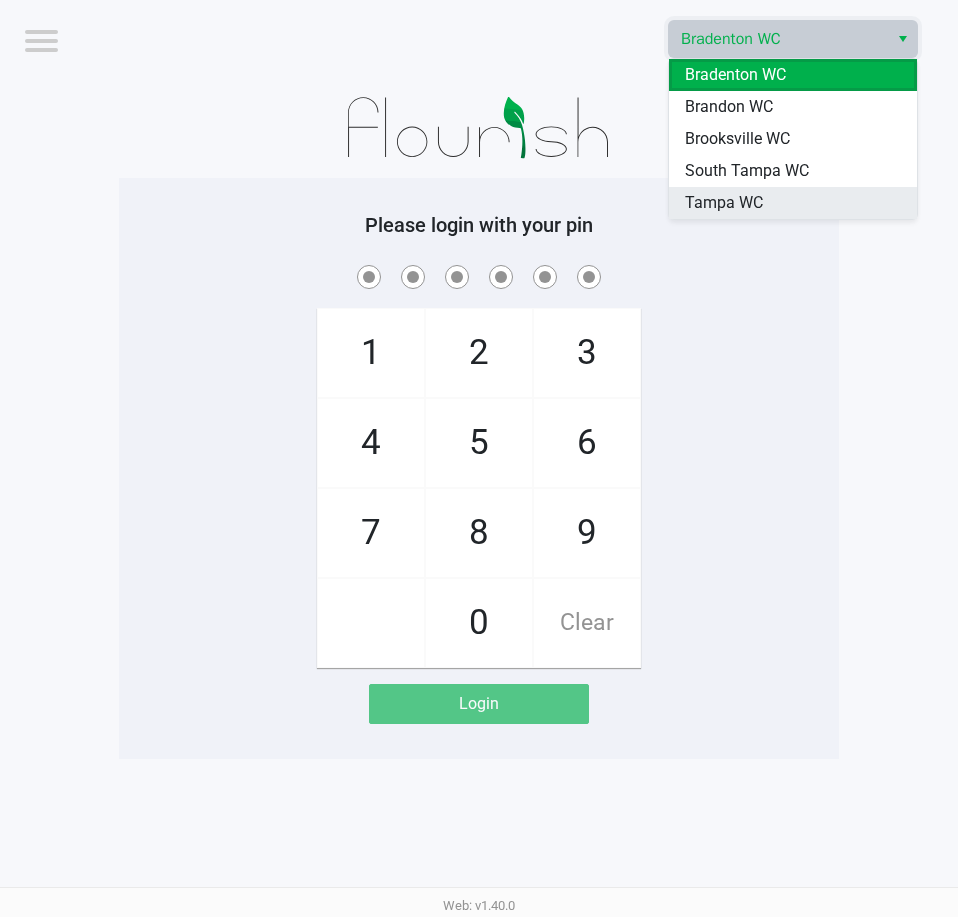 click on "Tampa WC" at bounding box center (793, 203) 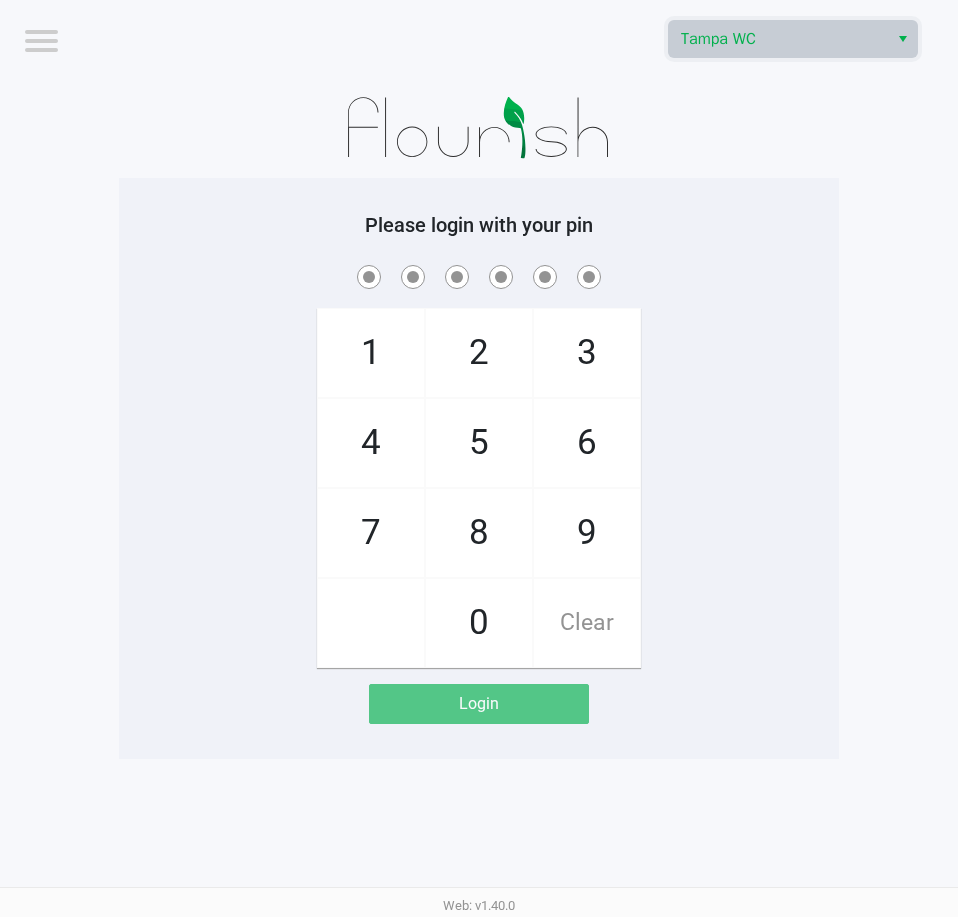drag, startPoint x: 704, startPoint y: 163, endPoint x: 711, endPoint y: 143, distance: 21.189621 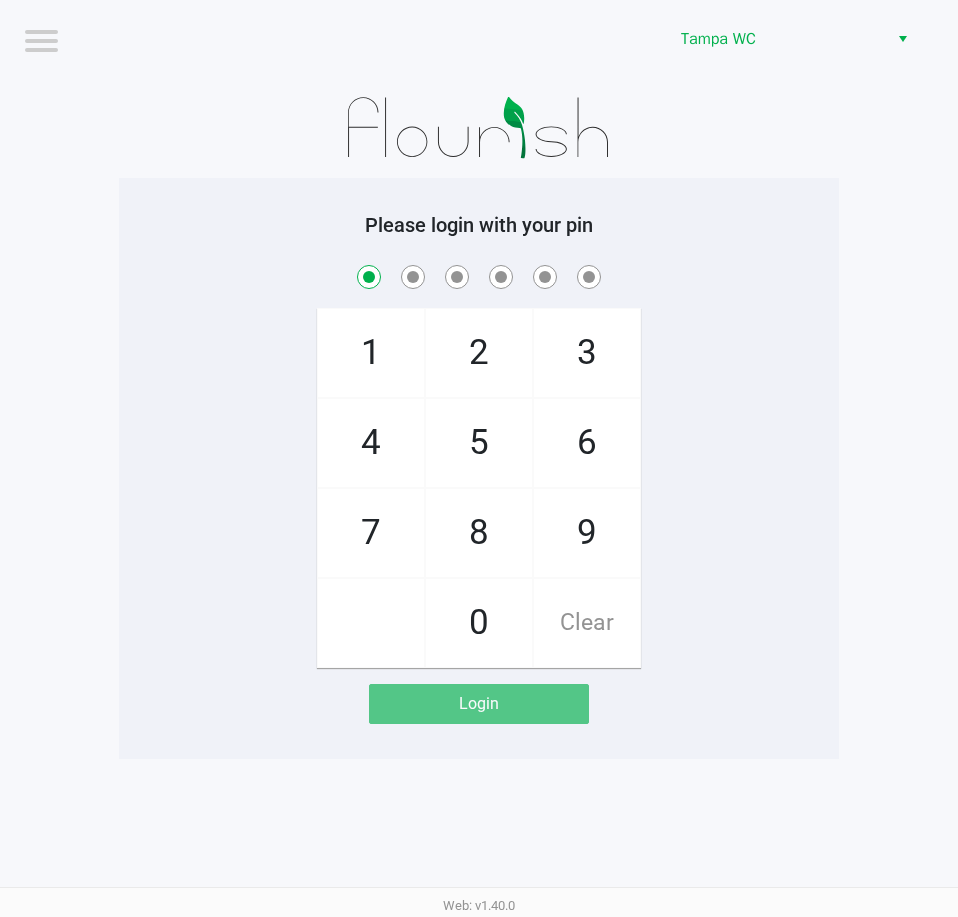 checkbox on "true" 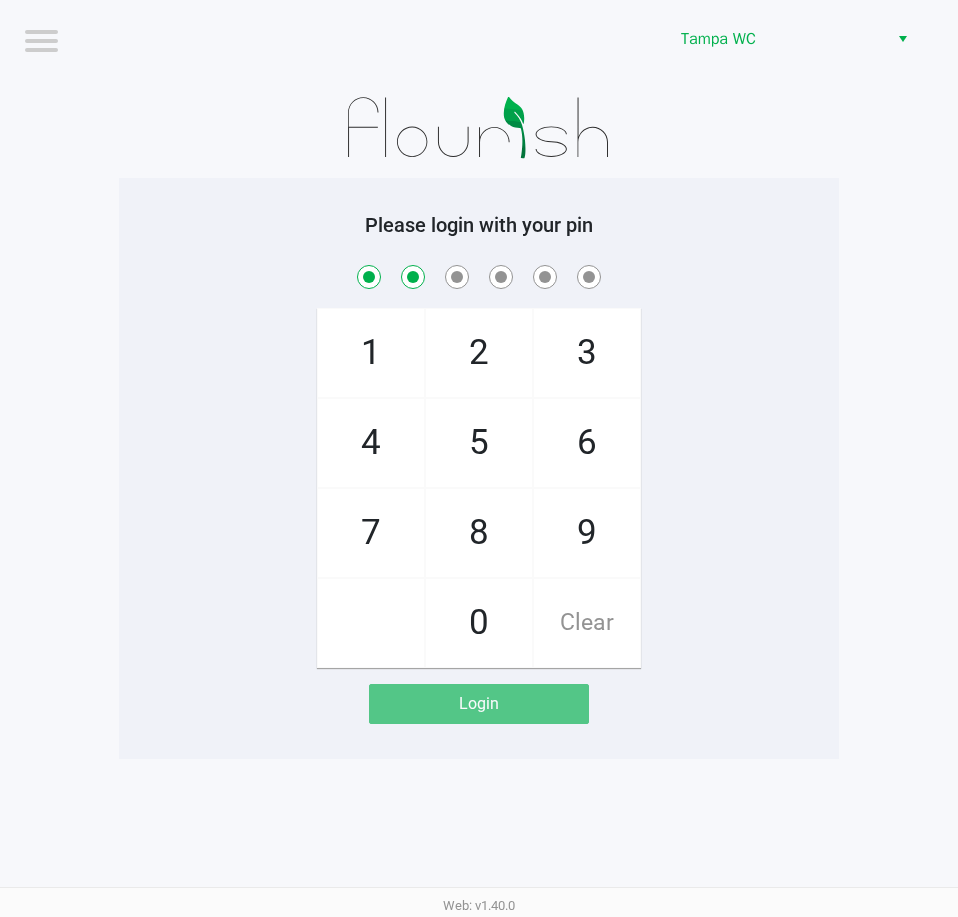 checkbox on "true" 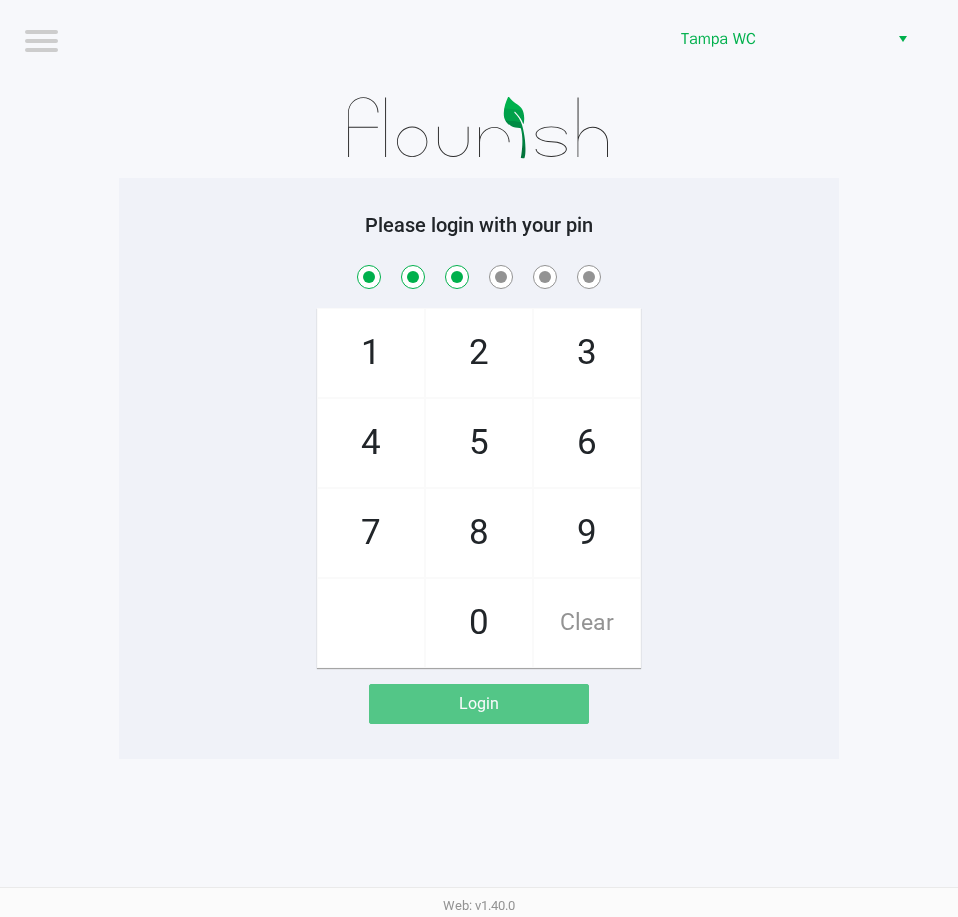 checkbox on "true" 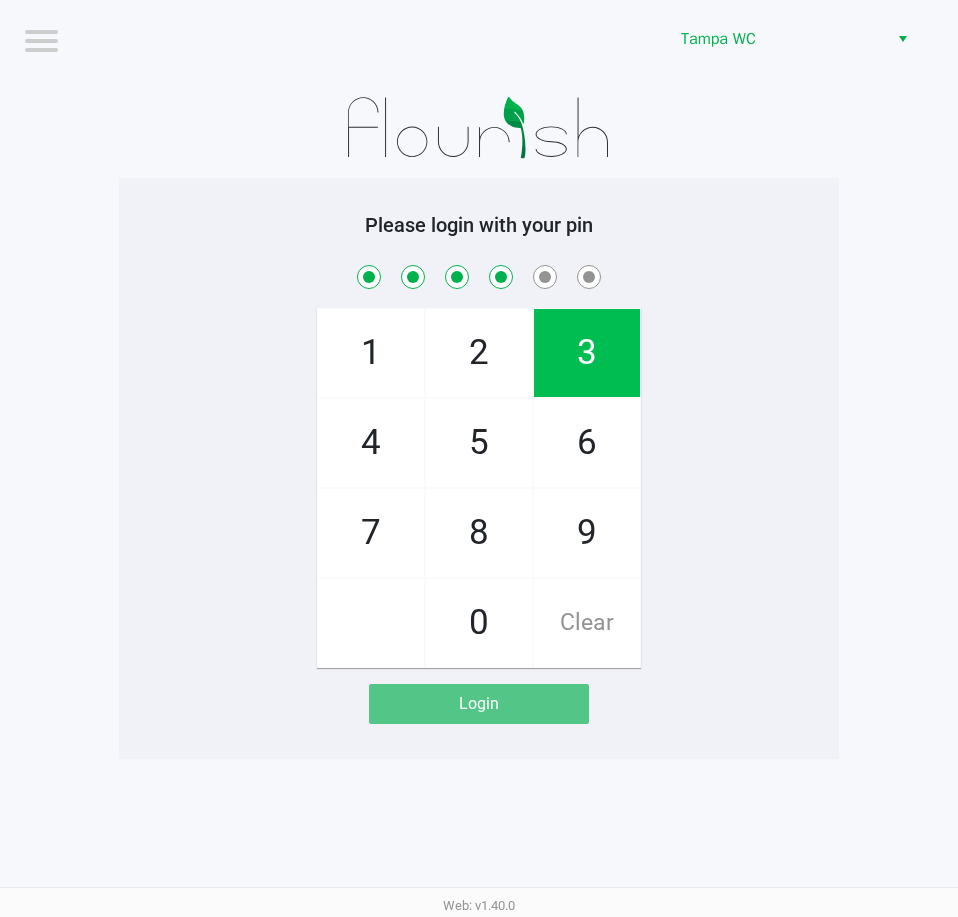 checkbox on "true" 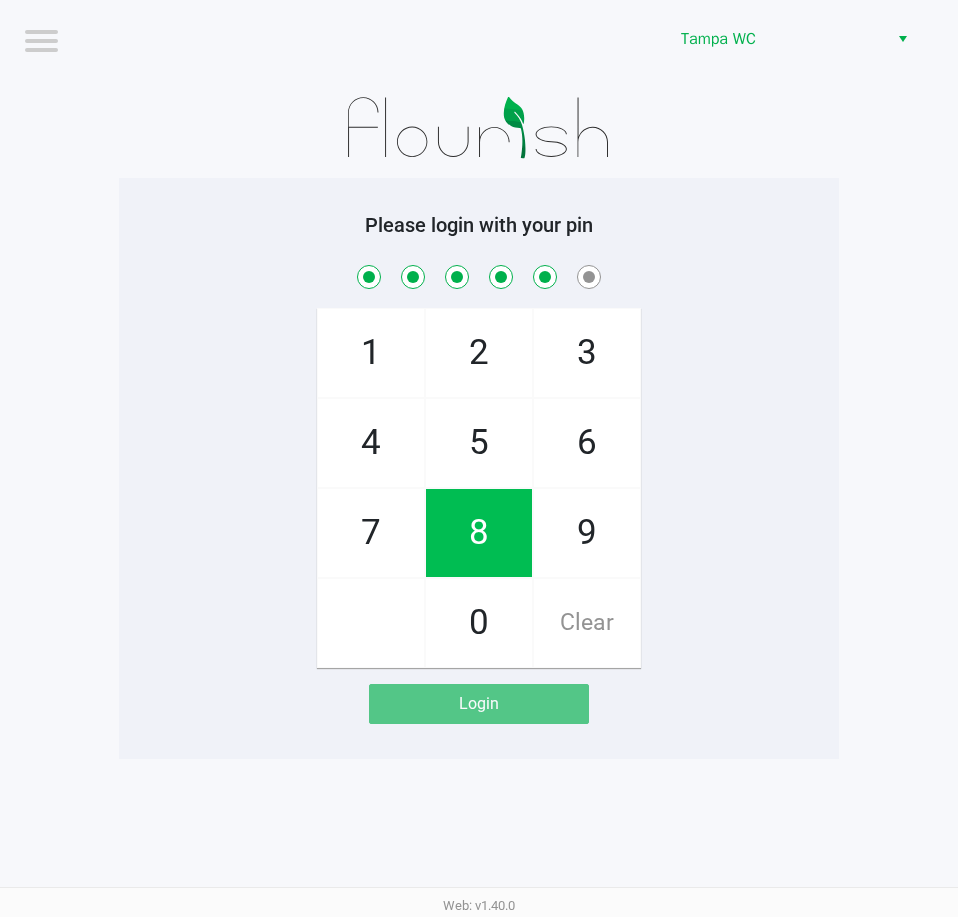 checkbox on "true" 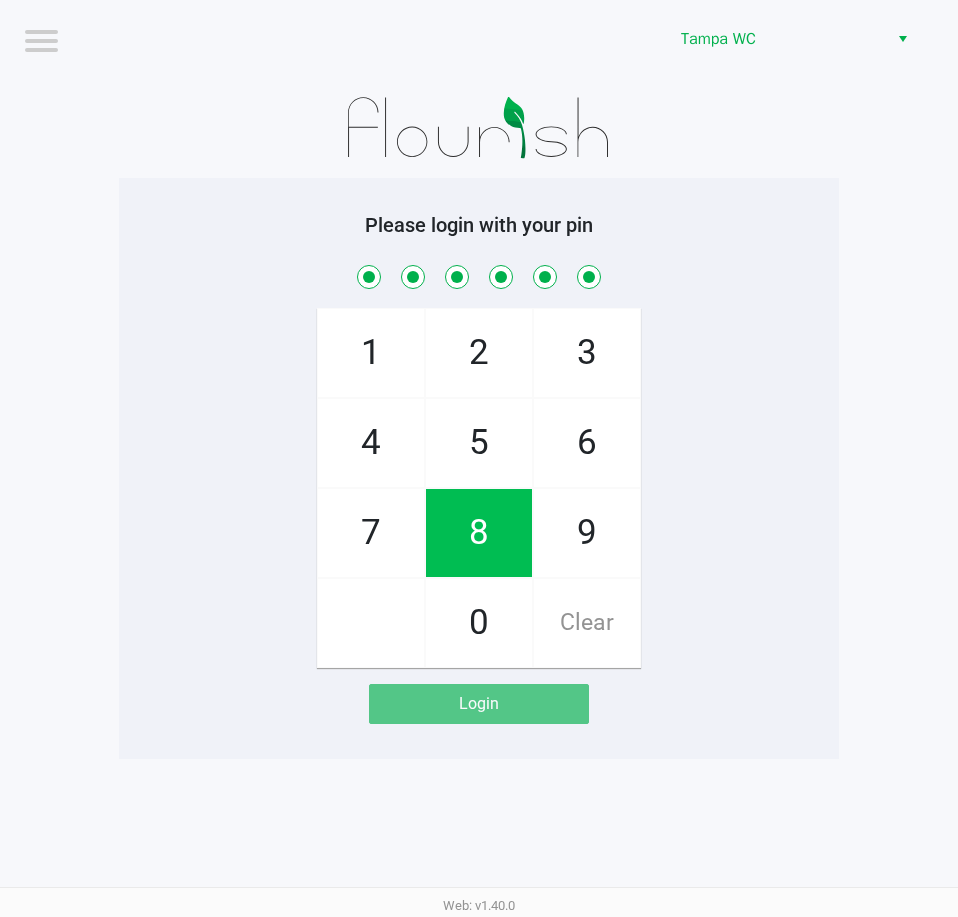 checkbox on "true" 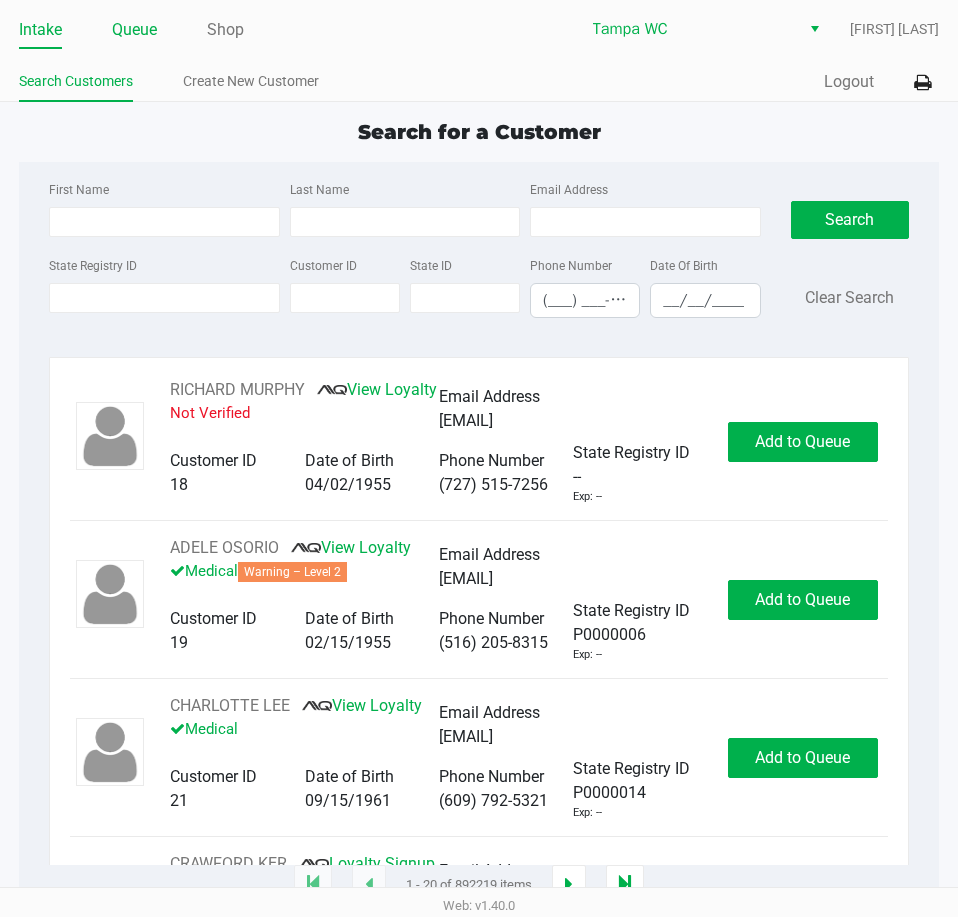 click on "Queue" 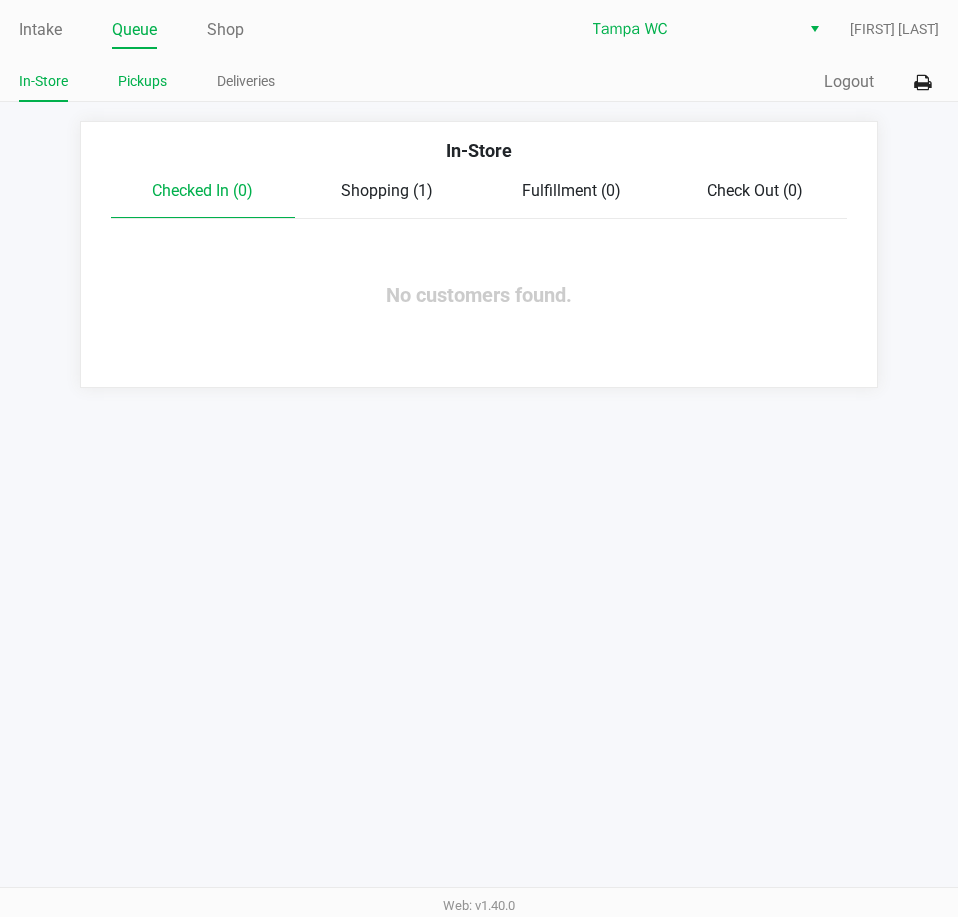 click on "Pickups" 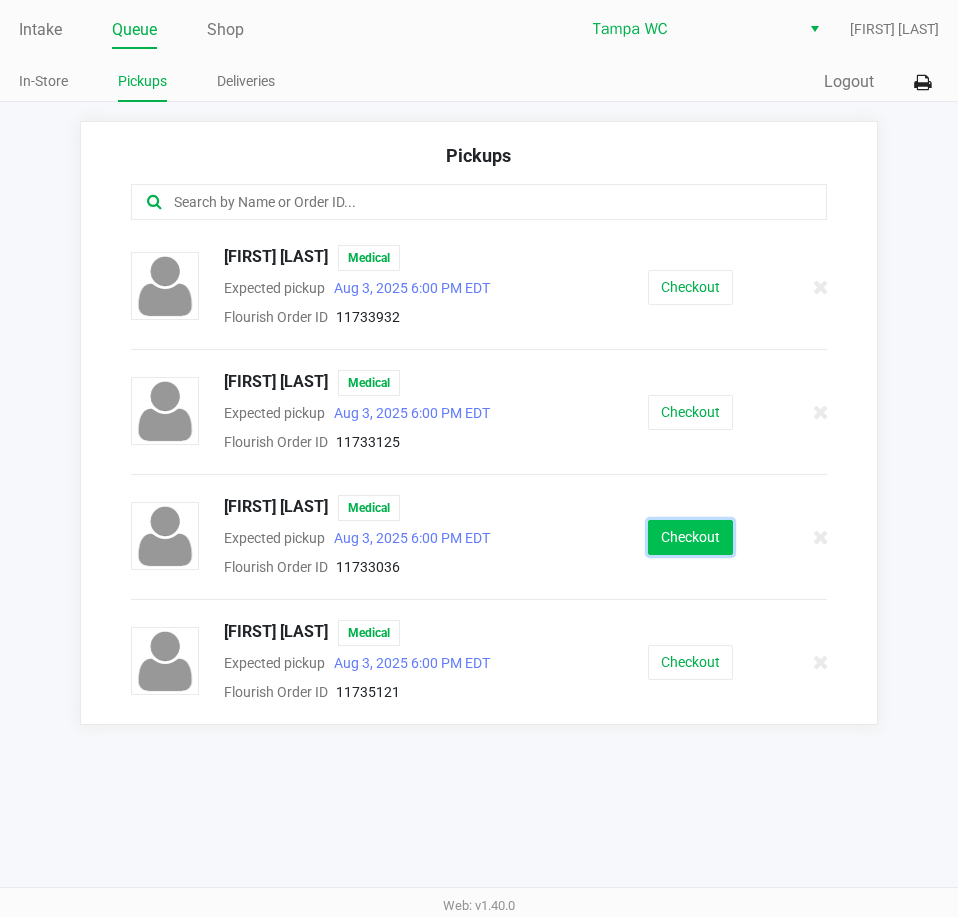 click on "Checkout" 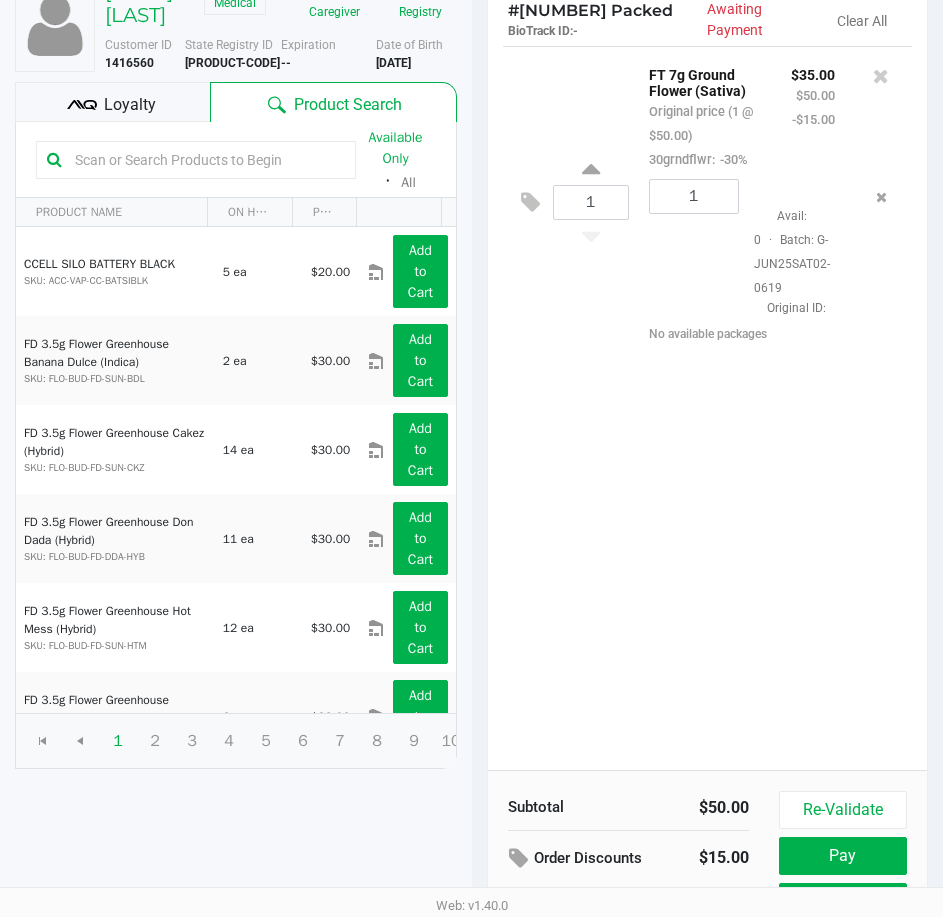 scroll, scrollTop: 254, scrollLeft: 0, axis: vertical 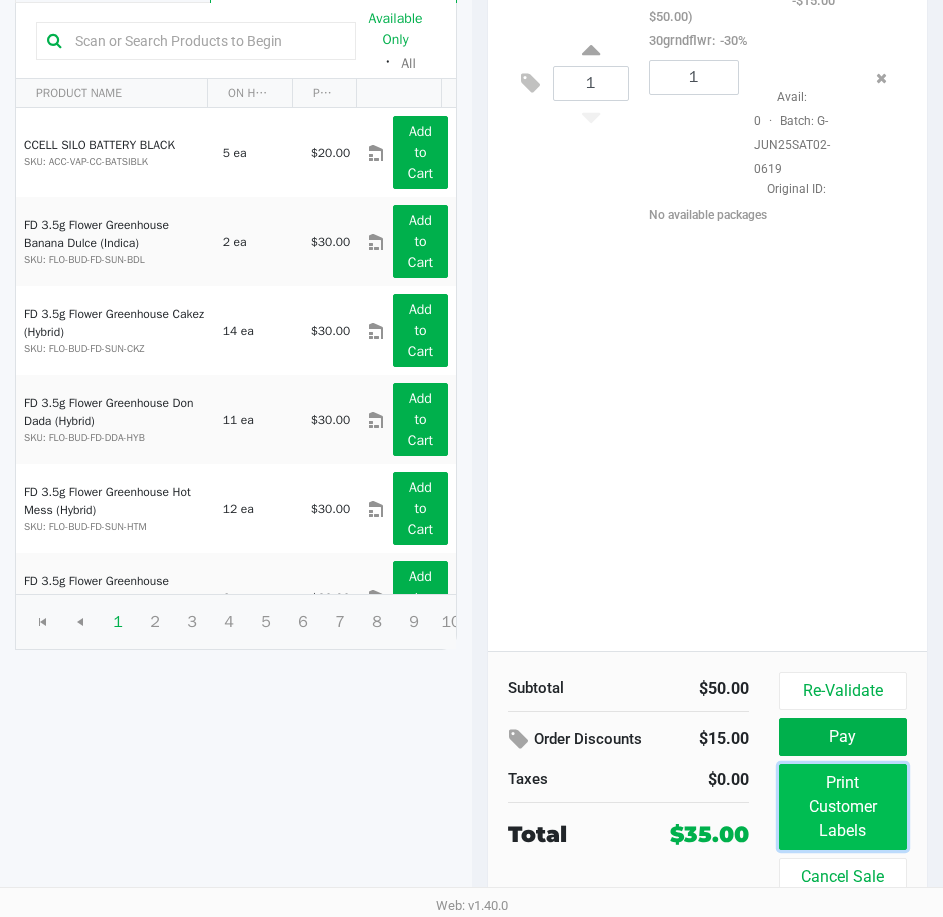 click on "Print Customer Labels" 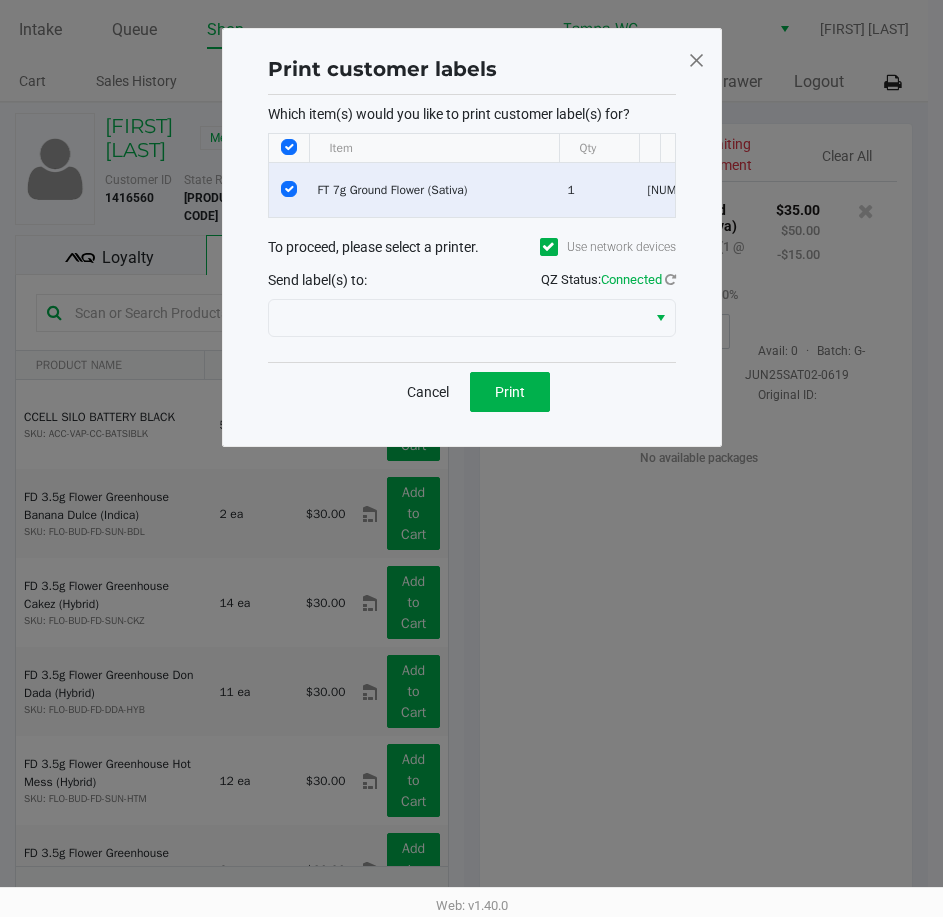 scroll, scrollTop: 0, scrollLeft: 0, axis: both 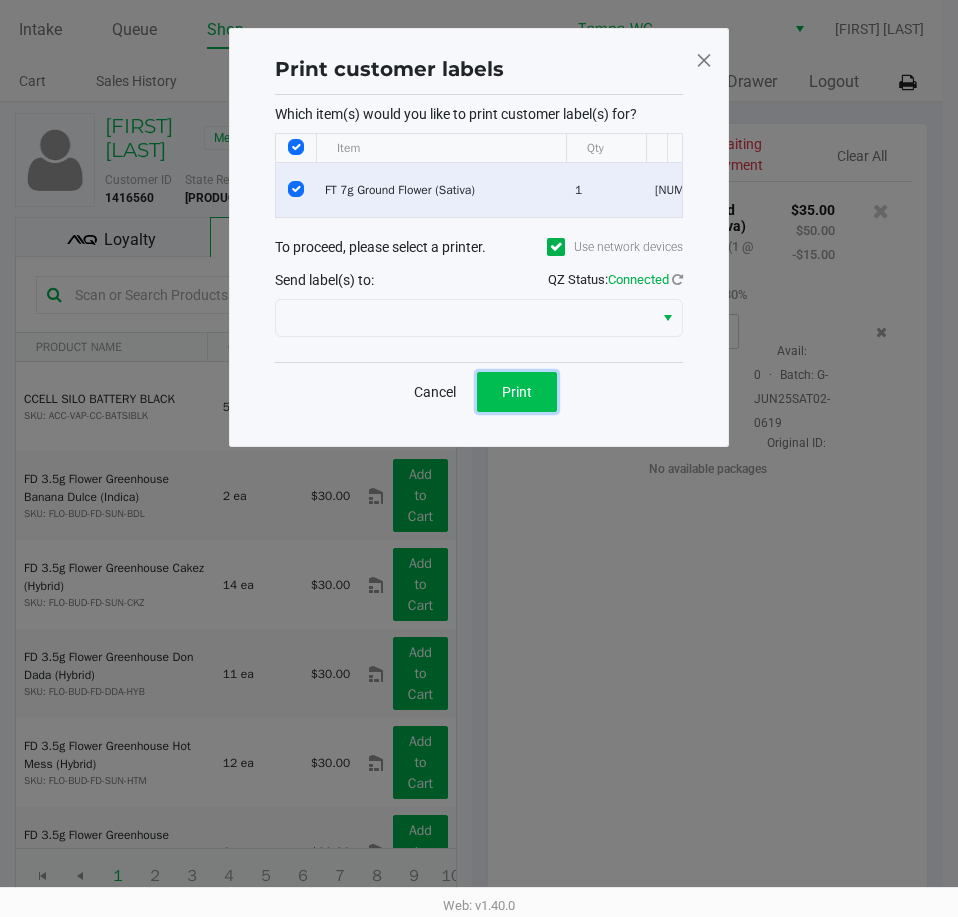 click on "Print" 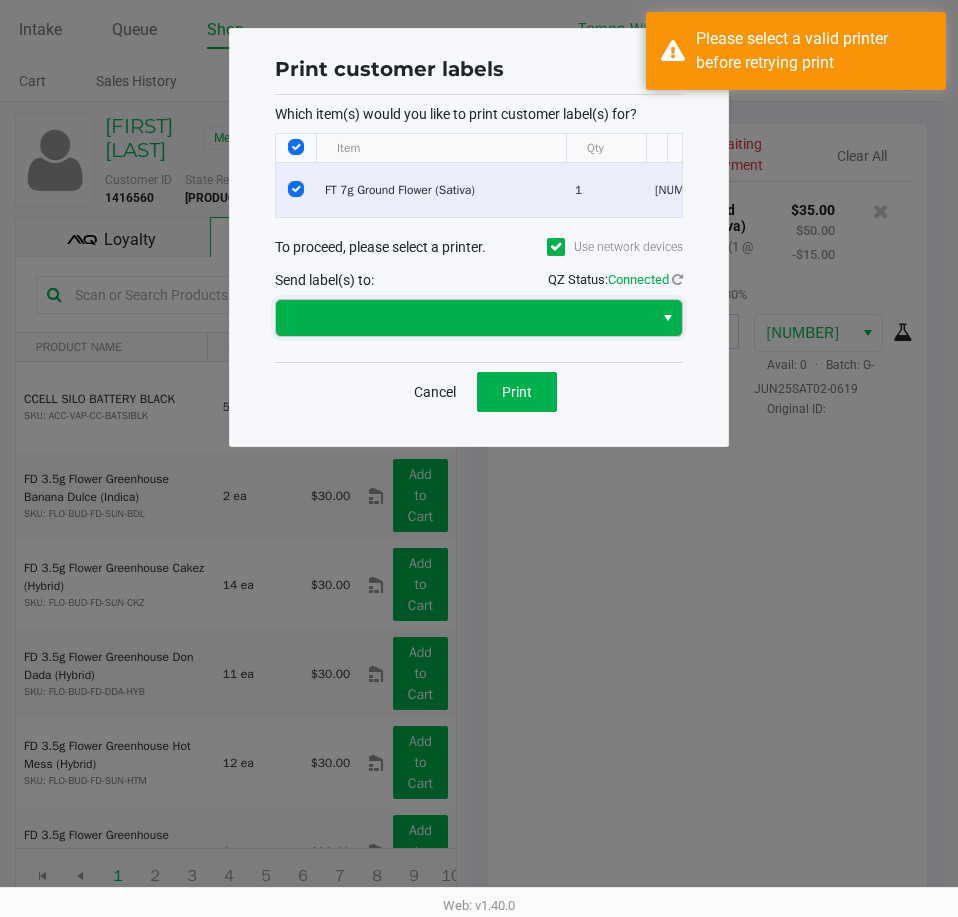 click at bounding box center (464, 318) 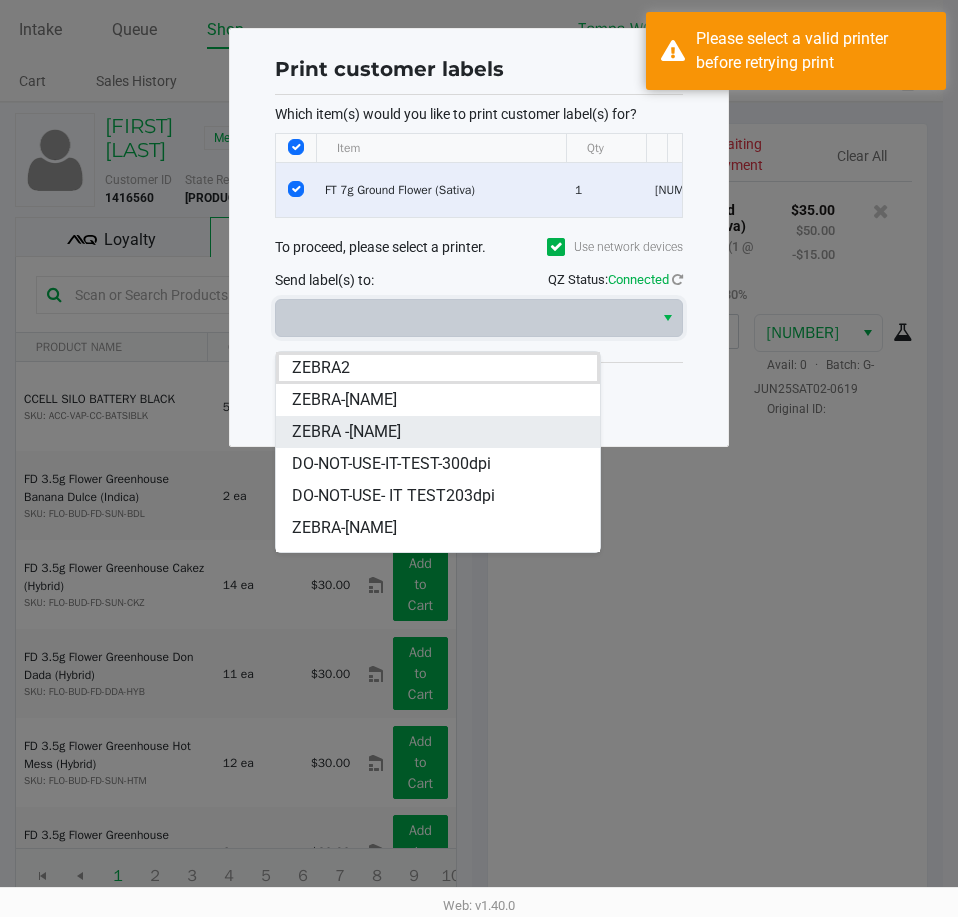 click on "ZEBRA -[NAME]" at bounding box center [438, 432] 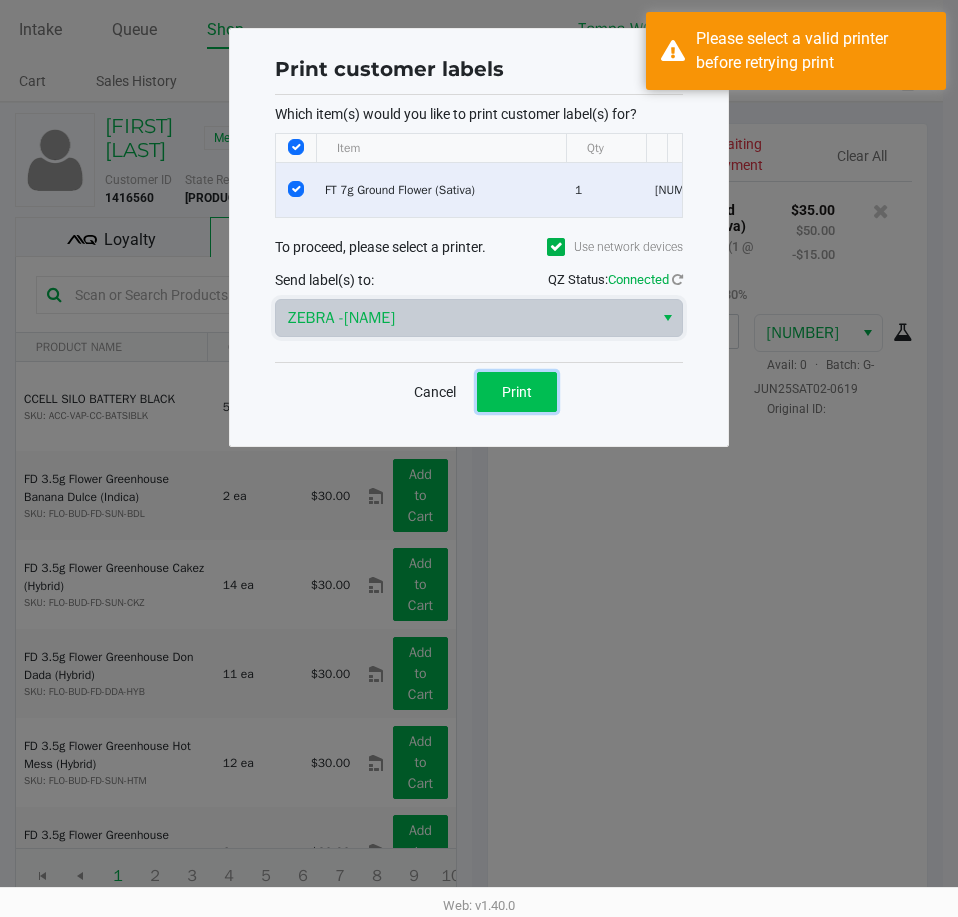 click on "Print" 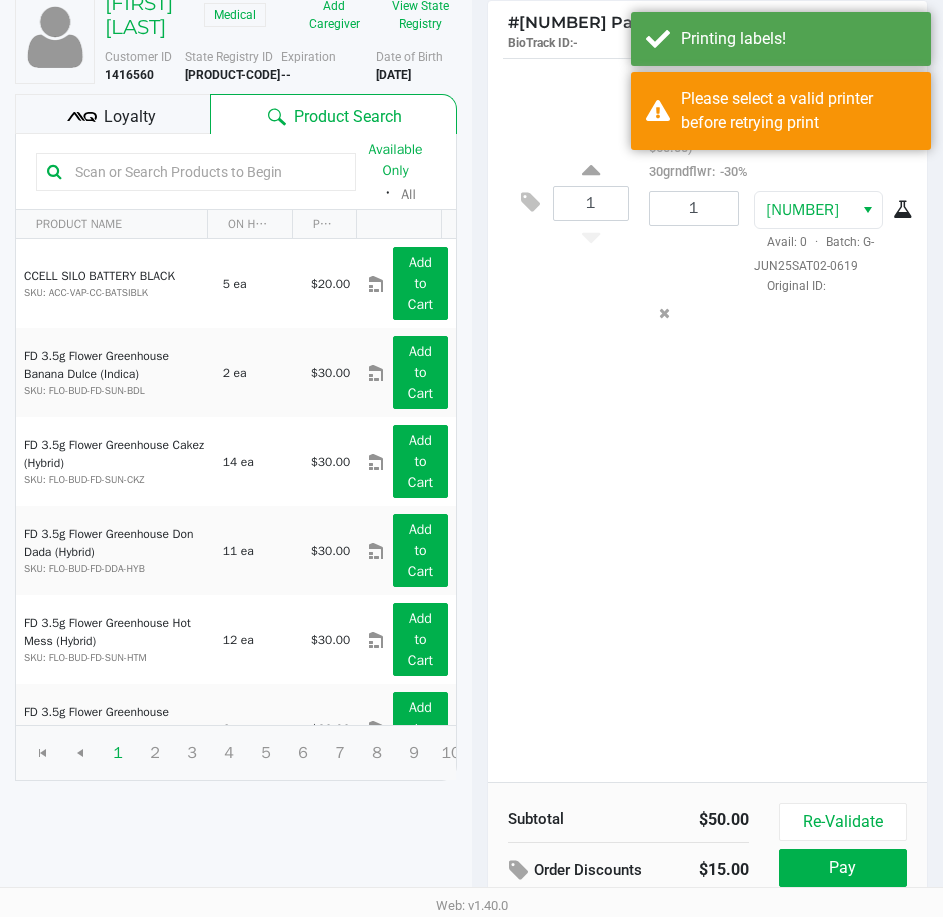 scroll, scrollTop: 254, scrollLeft: 0, axis: vertical 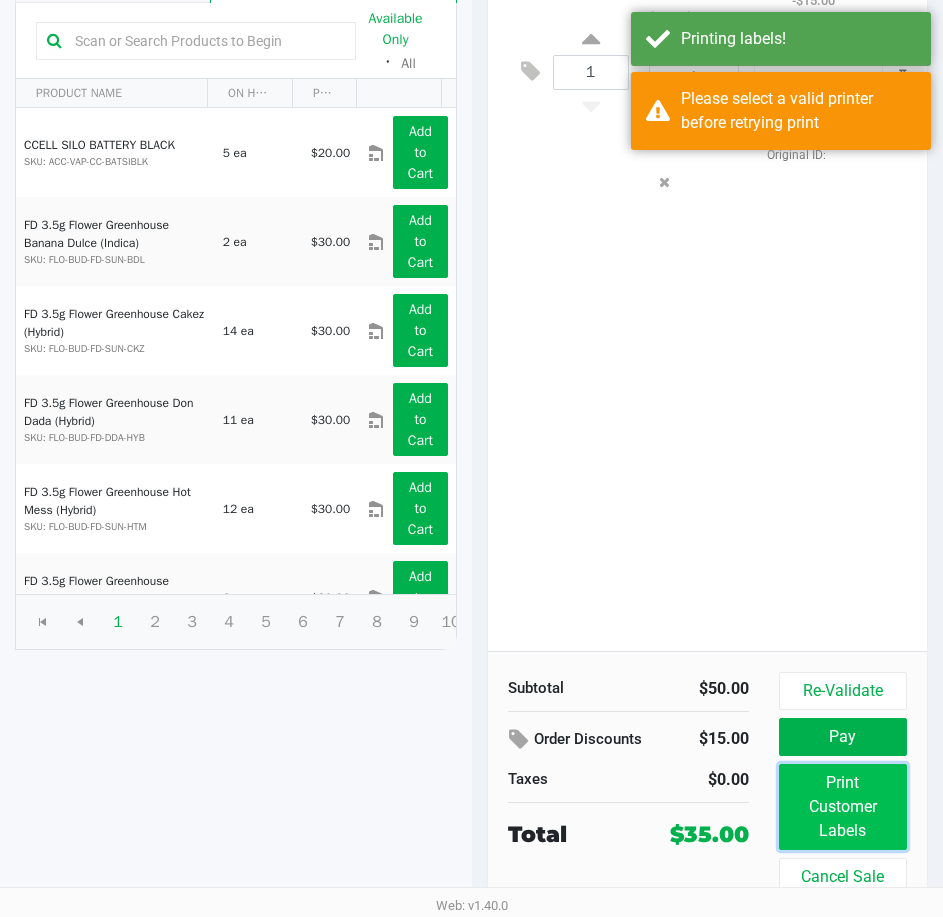 click on "Print Customer Labels" 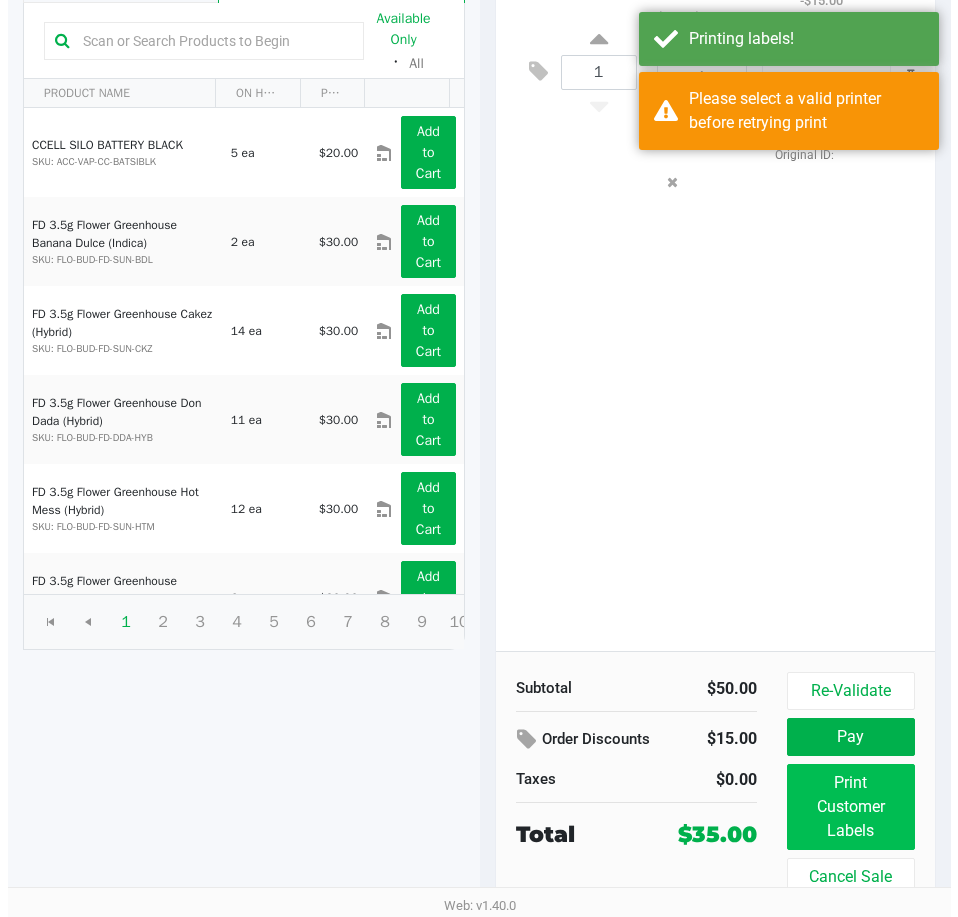 scroll, scrollTop: 0, scrollLeft: 0, axis: both 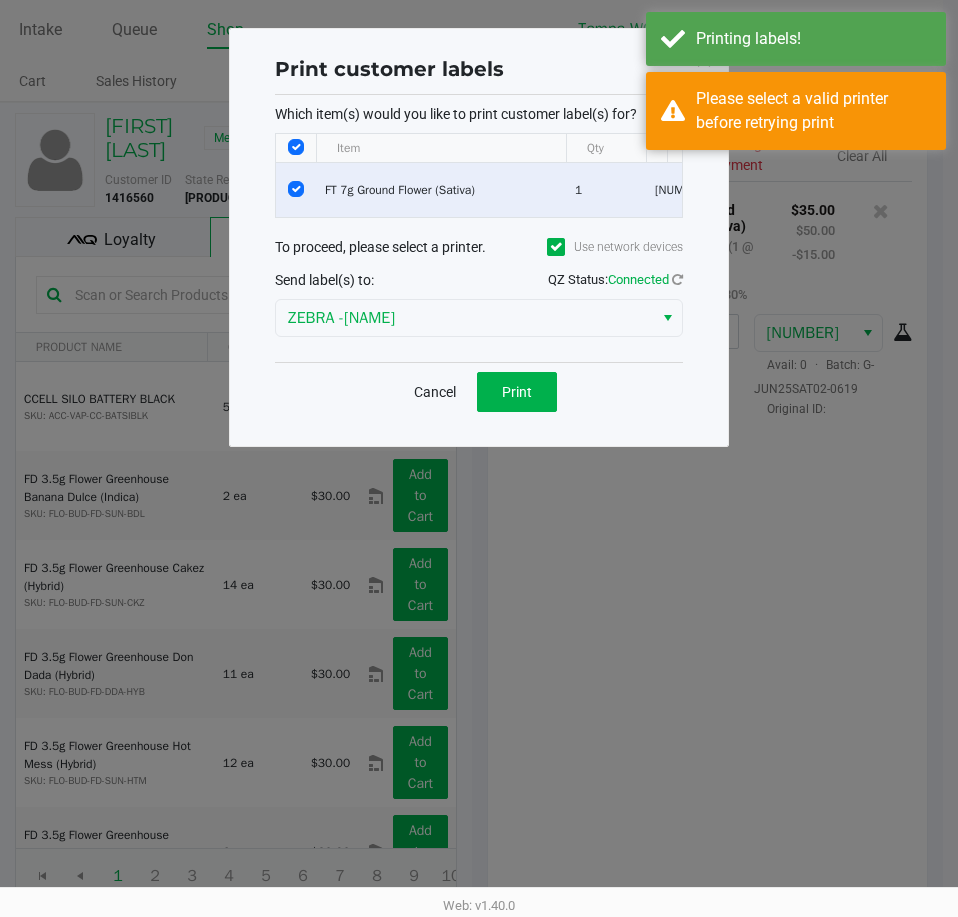 click on "Which item(s) would you like to print customer label(s) for?  Item Qty Package # of labels  FT 7g Ground Flower (Sativa)   1   [NUMBER]  1 To proceed, please select a printer.  Use network devices  Send label(s) to:  QZ Status:   Connected  ZEBRA -[NAME]  Cancel   Print" 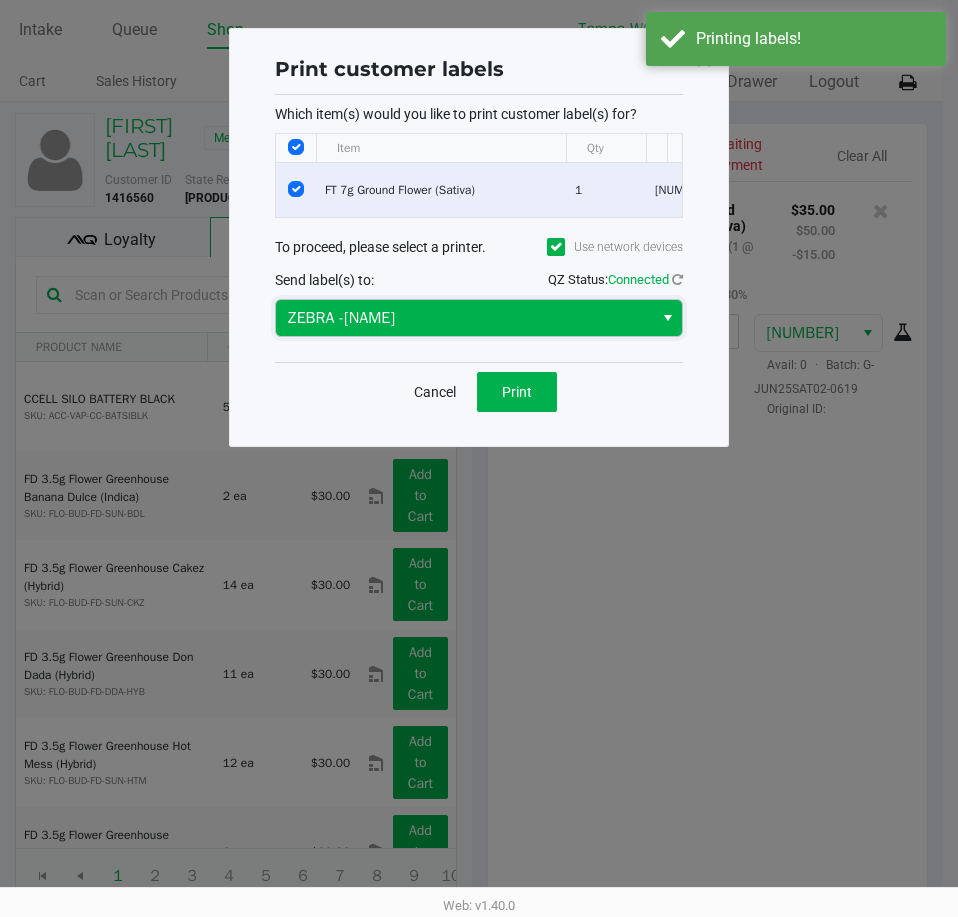 click on "ZEBRA -[NAME]" at bounding box center (464, 318) 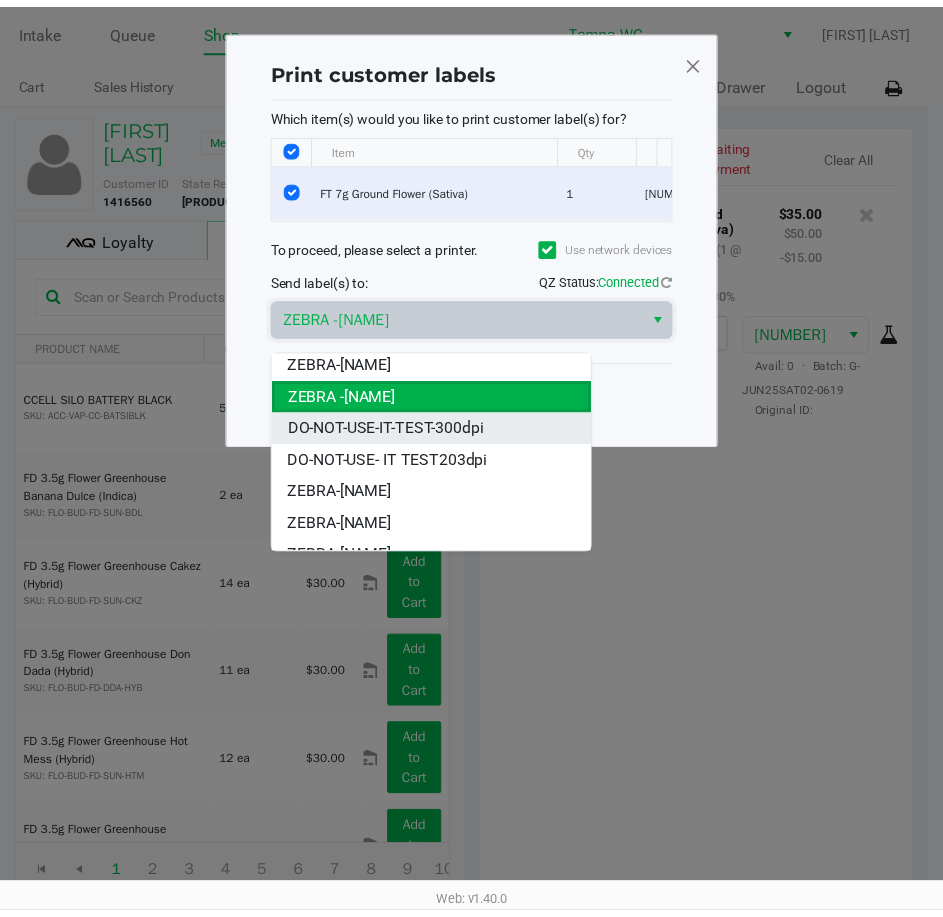 scroll, scrollTop: 56, scrollLeft: 0, axis: vertical 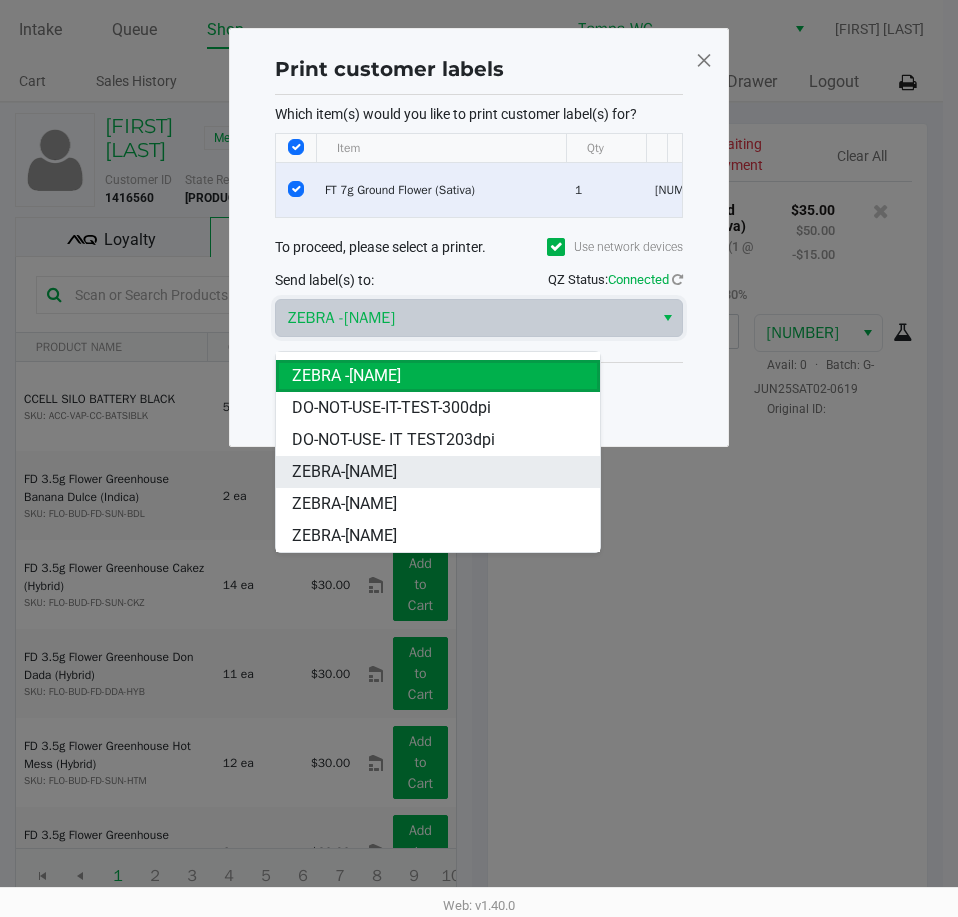 click on "ZEBRA-[NAME]" at bounding box center (344, 472) 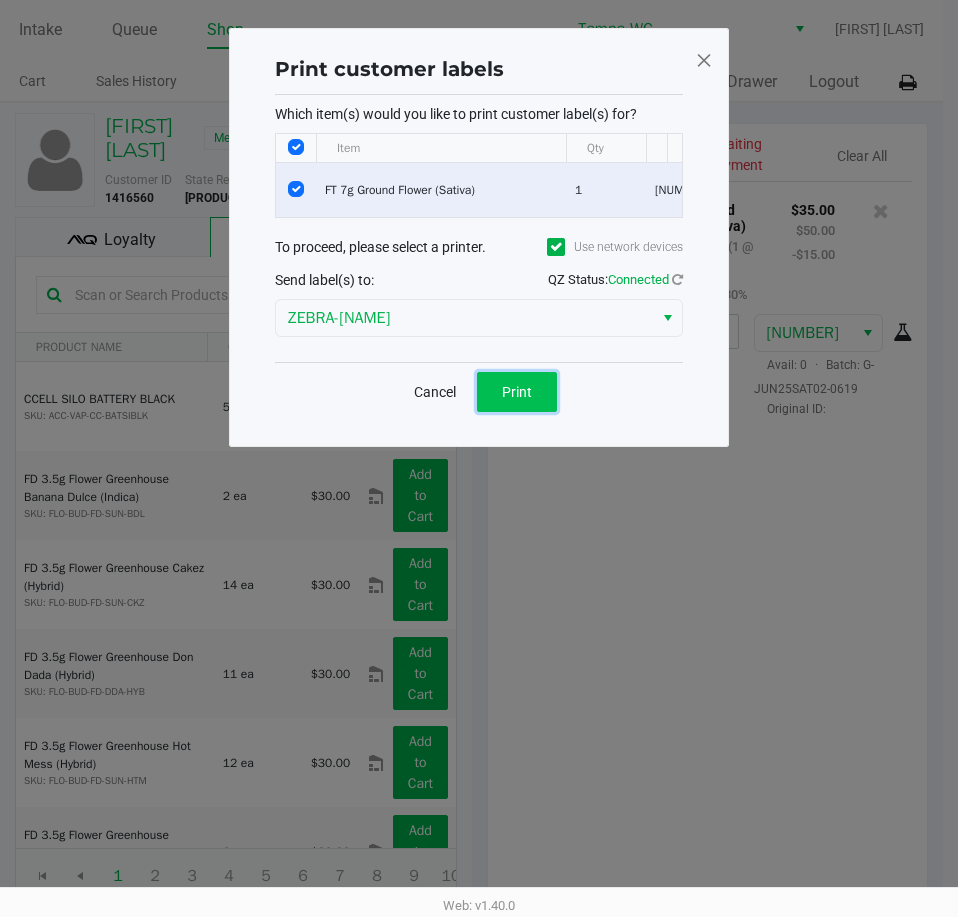 click on "Print" 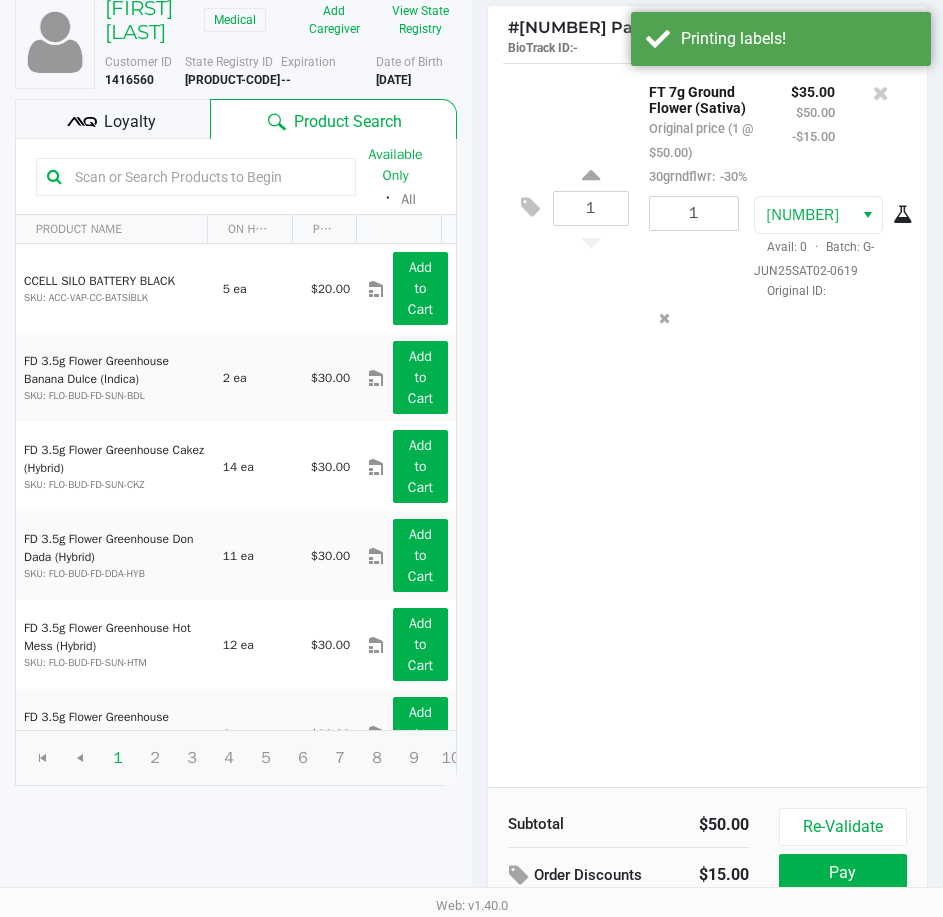 scroll, scrollTop: 254, scrollLeft: 0, axis: vertical 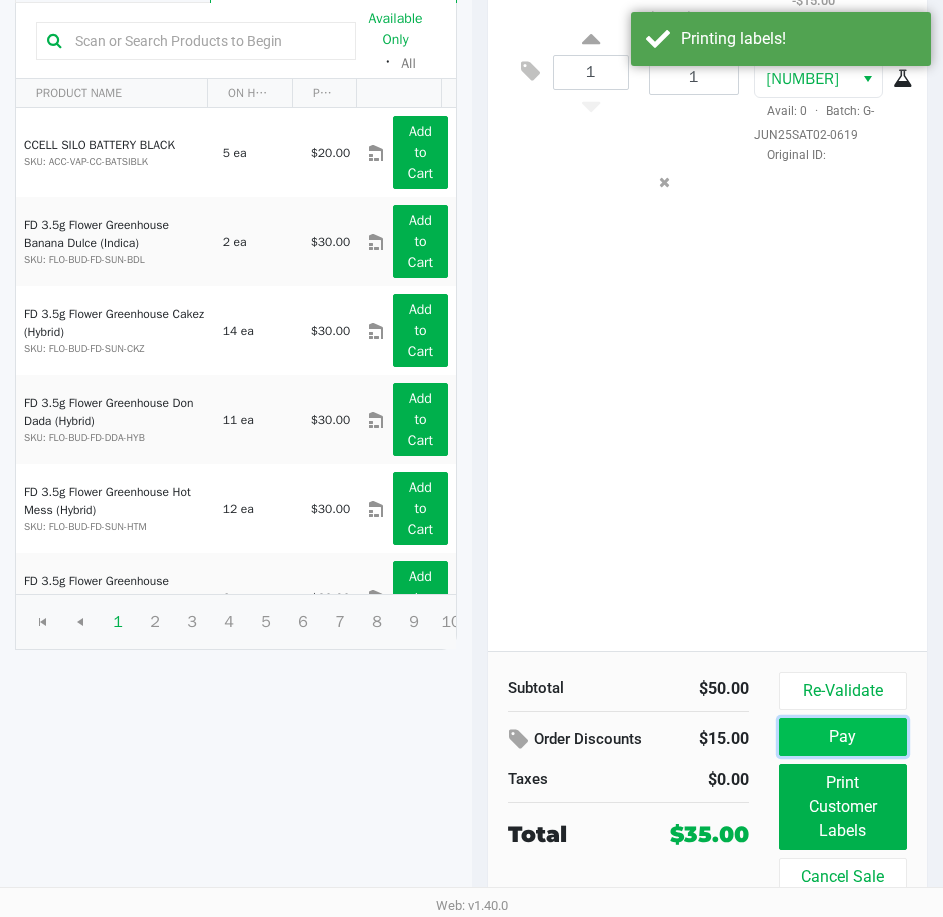 click on "Pay" 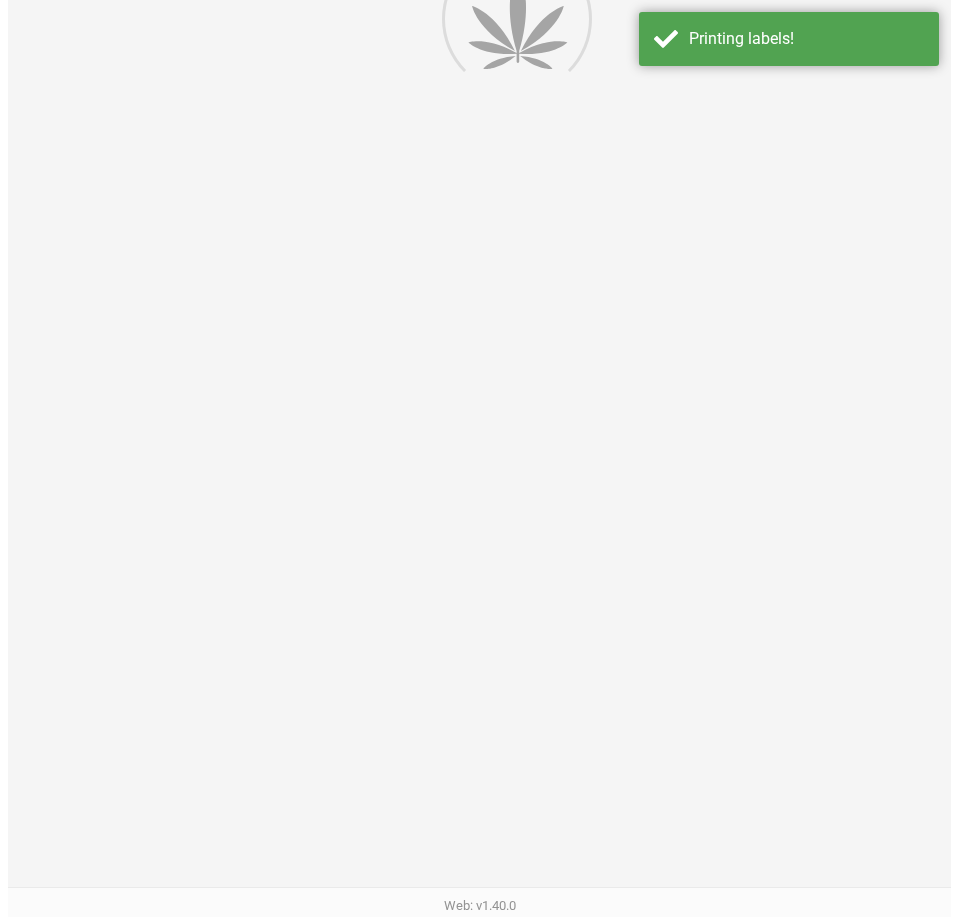 scroll, scrollTop: 0, scrollLeft: 0, axis: both 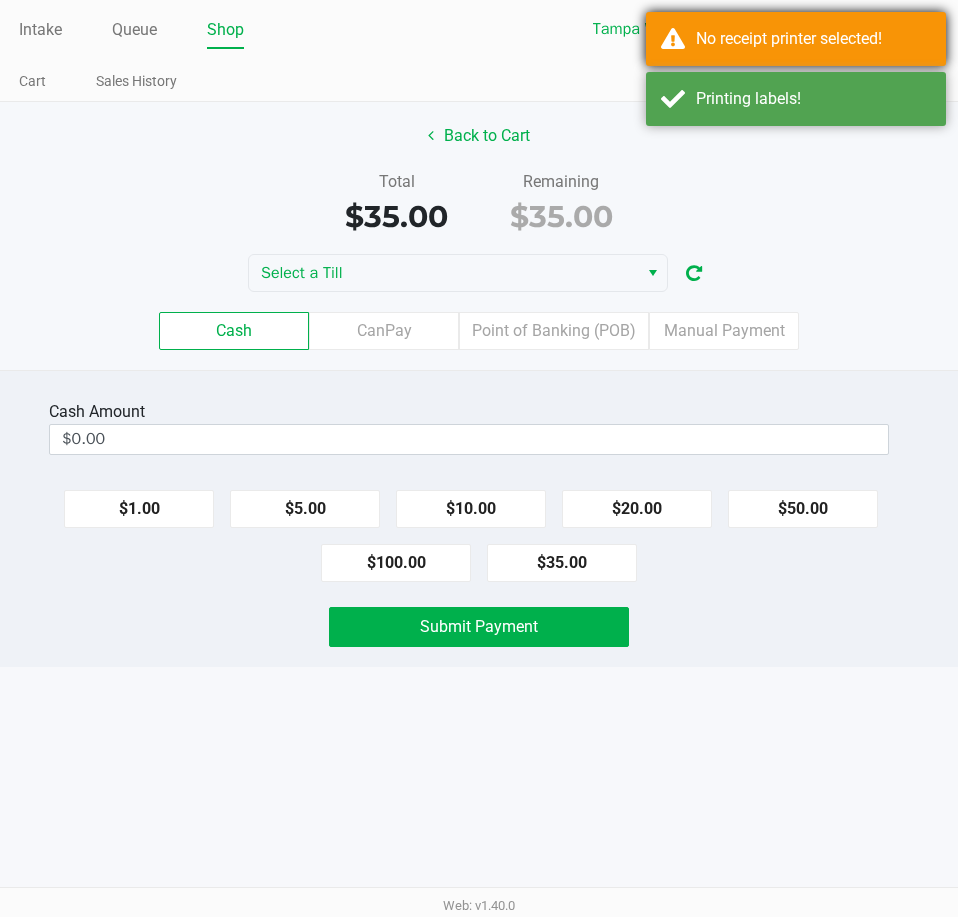 click on "No receipt printer selected!" at bounding box center (796, 39) 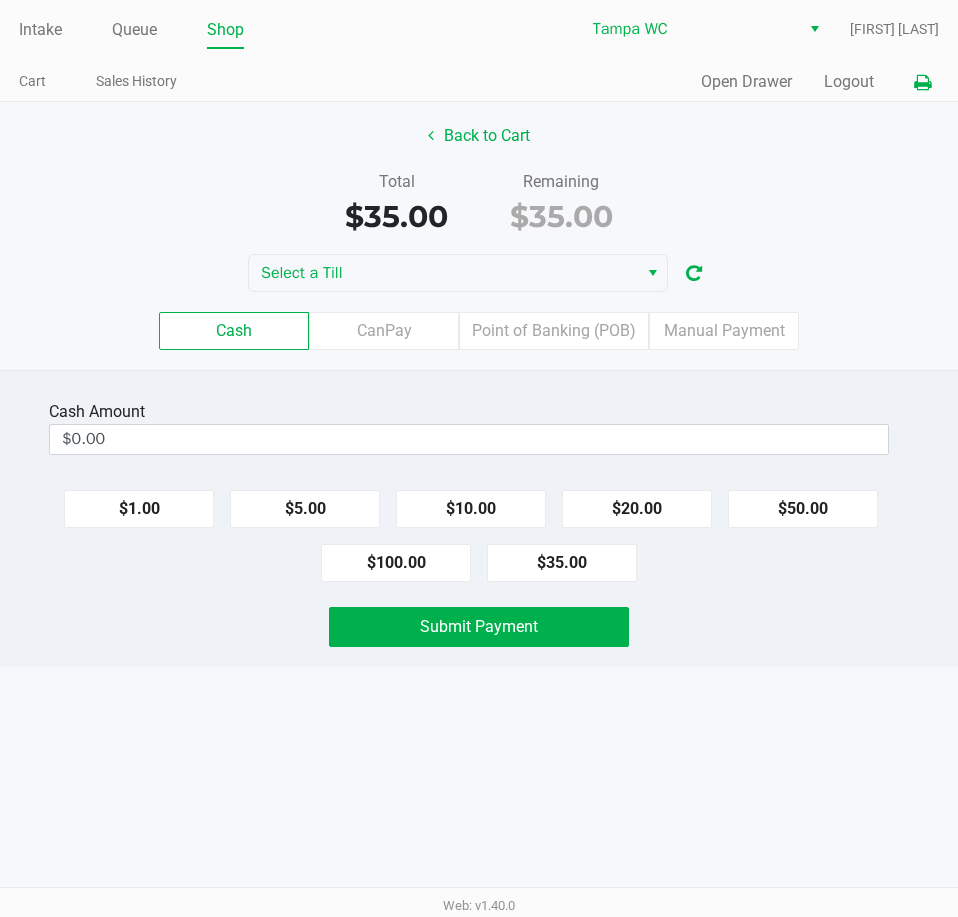 click 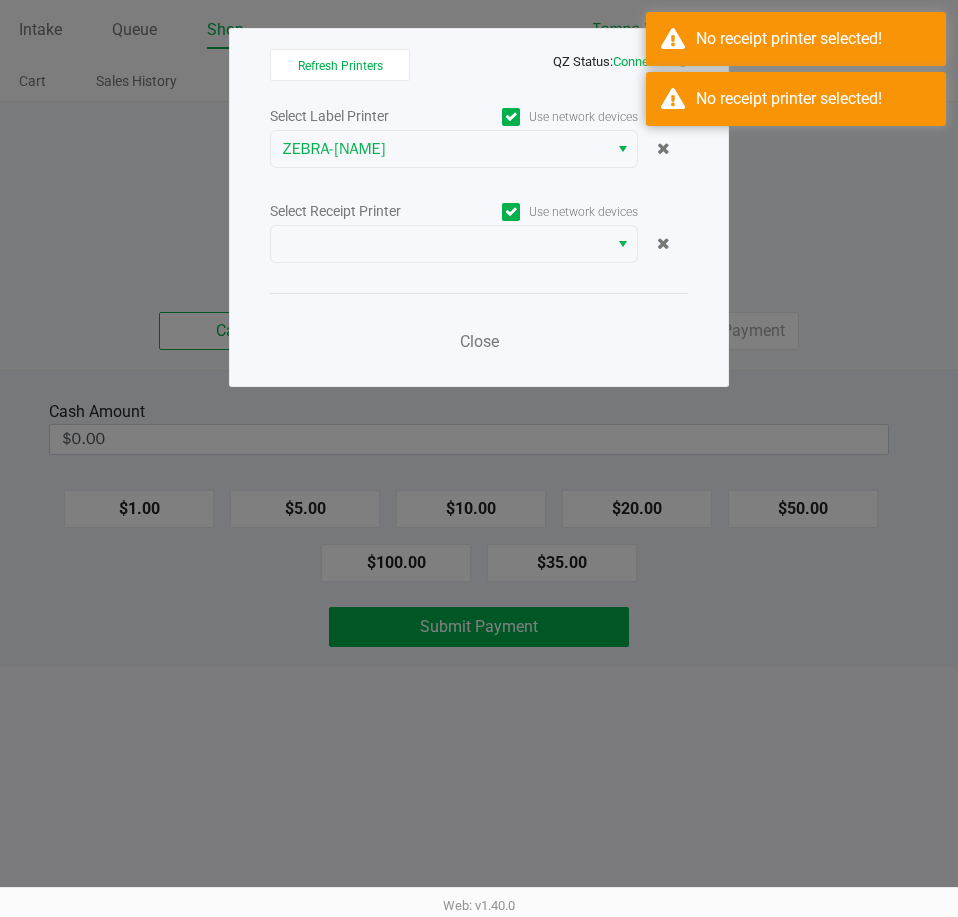 click on "Select Label Printer   Use network devices  ZEBRA-[NAME]  Select Receipt Printer   Use network devices   Close" 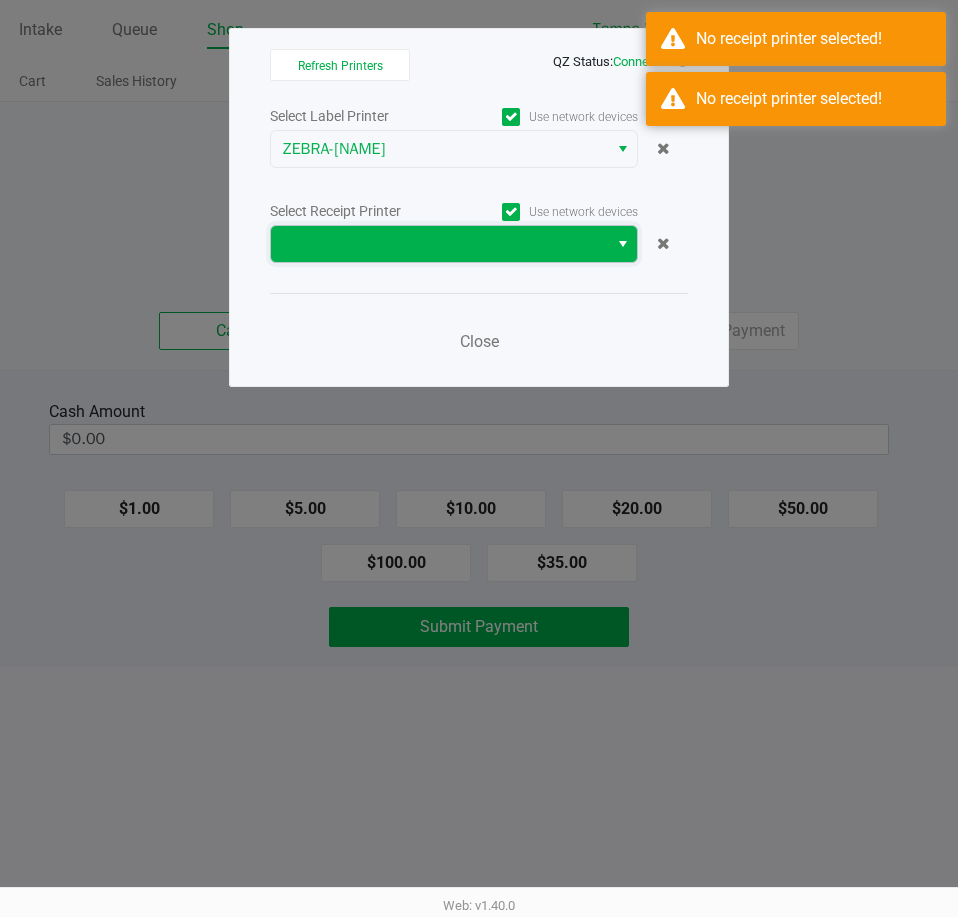 click at bounding box center (439, 244) 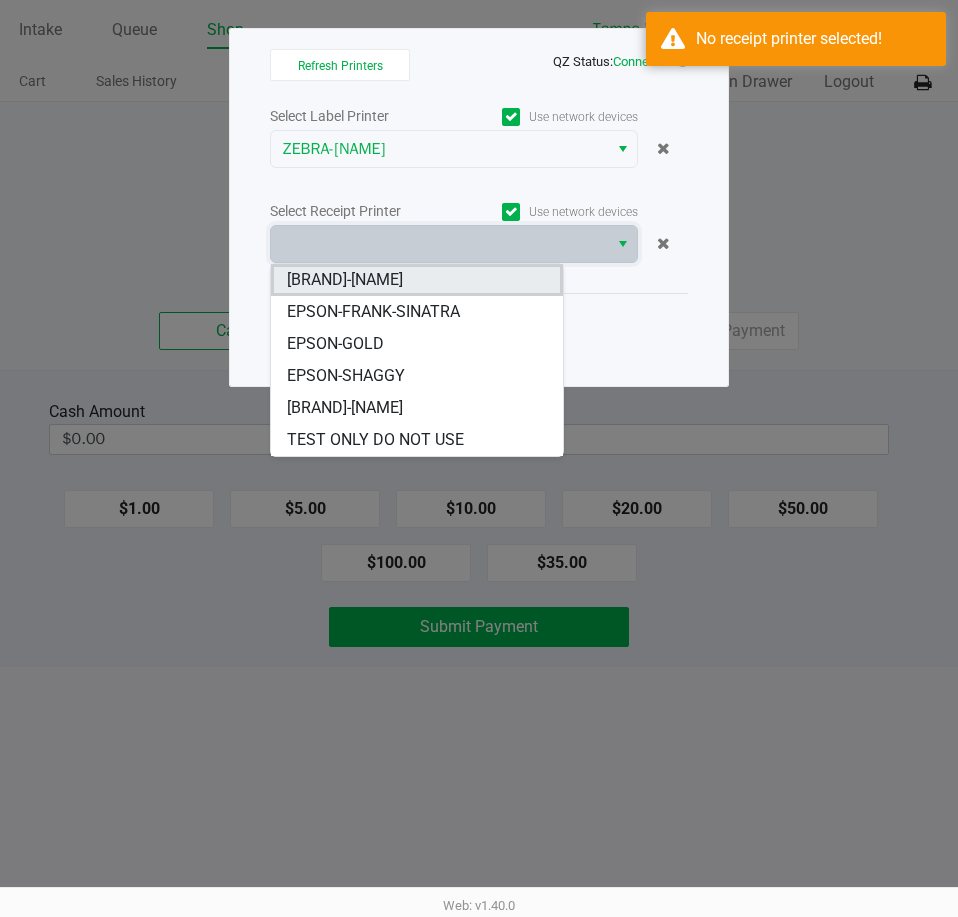 click on "[BRAND]-[NAME]" at bounding box center [345, 280] 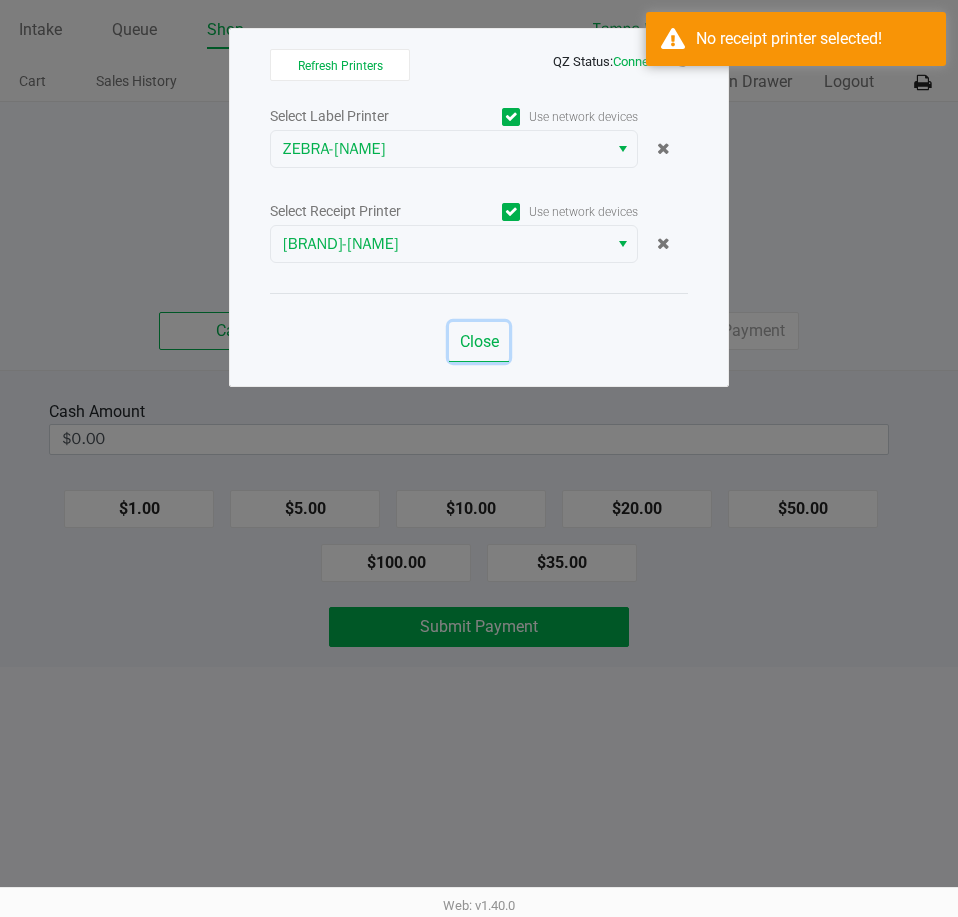 click on "Close" 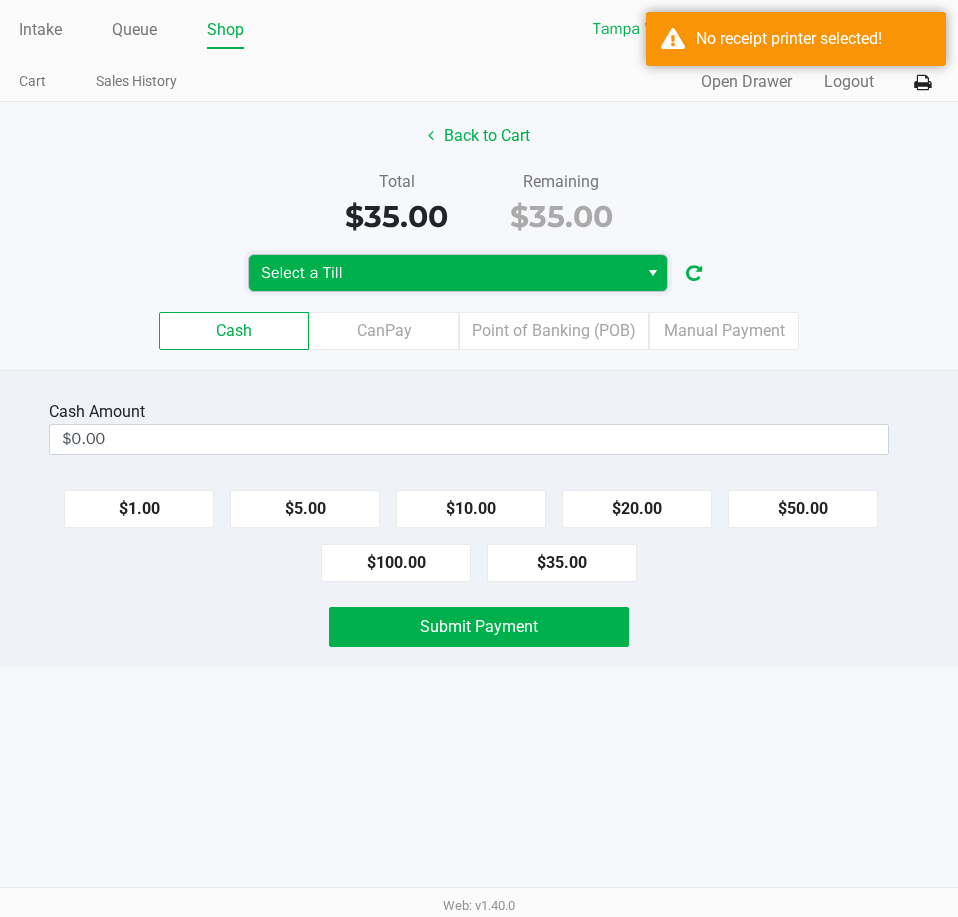 click on "Select a Till" at bounding box center [443, 273] 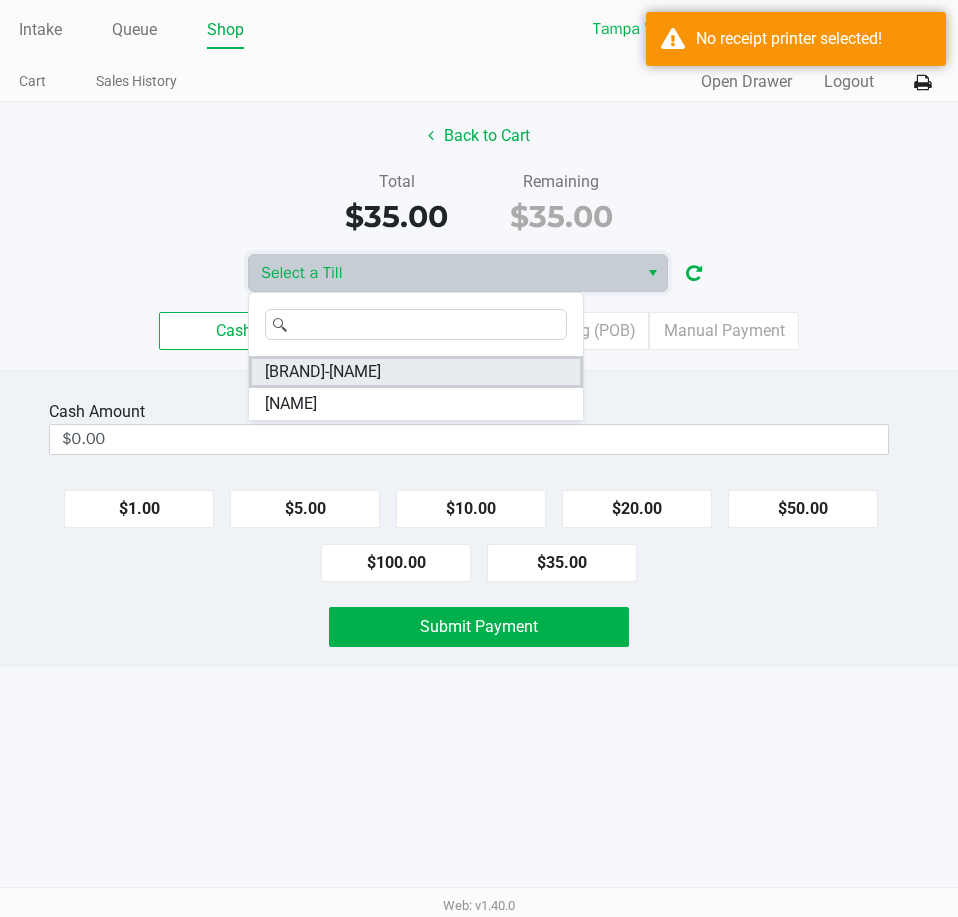 click on "[BRAND]-[NAME]" at bounding box center (416, 372) 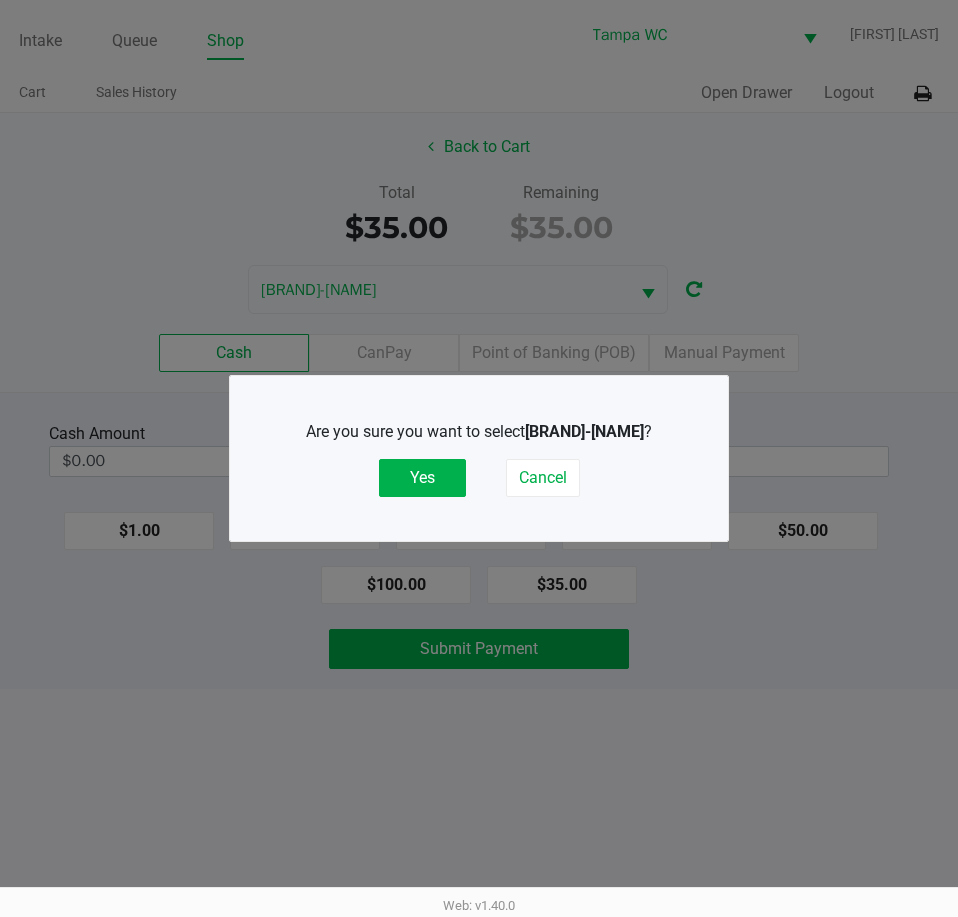 click on "Yes" 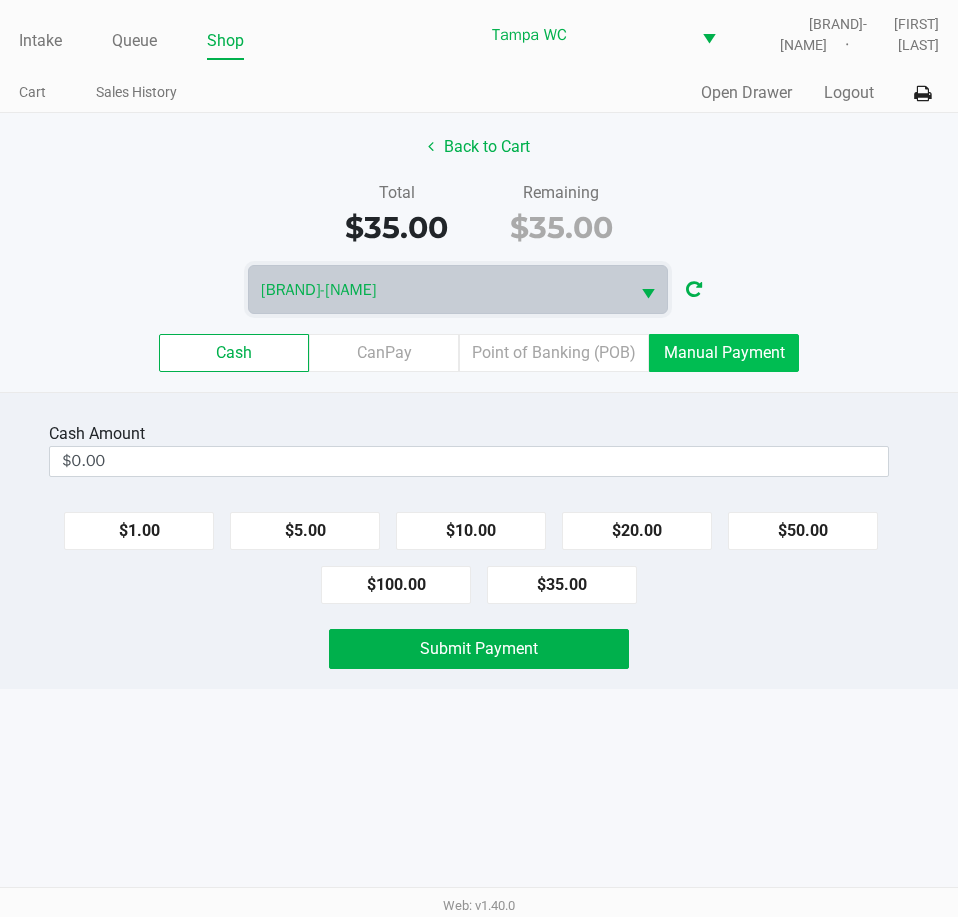 click on "Manual Payment" 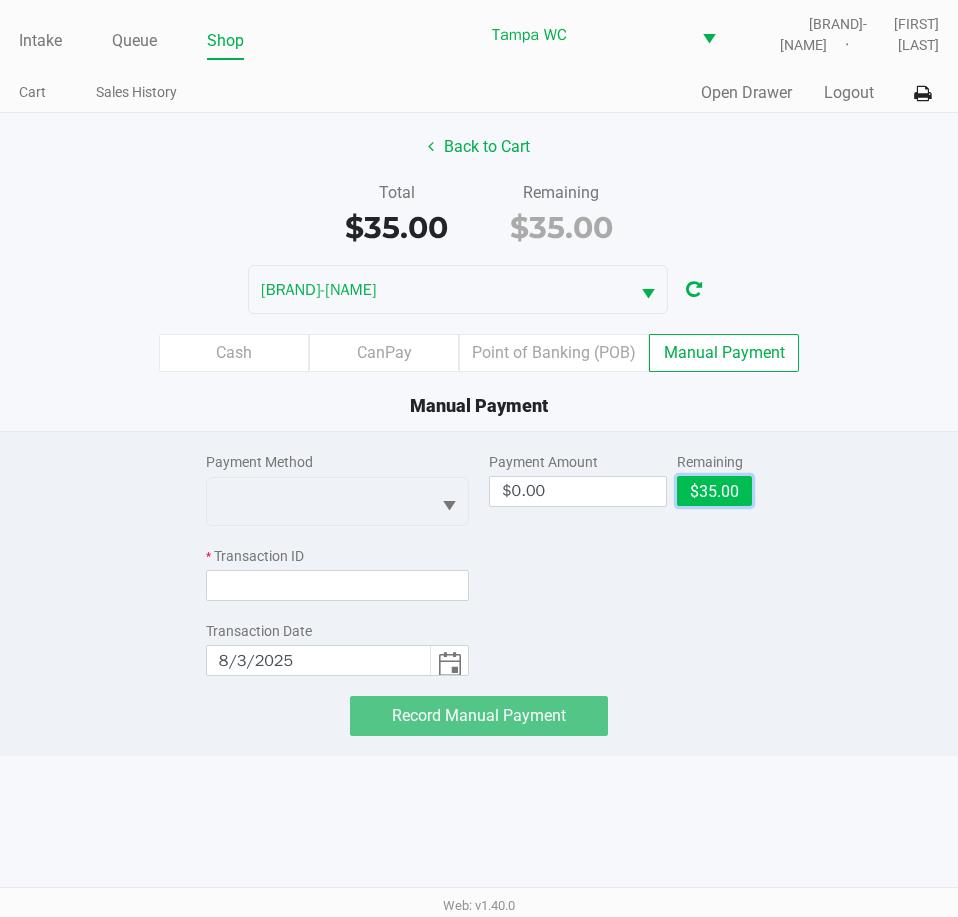 click on "$35.00" 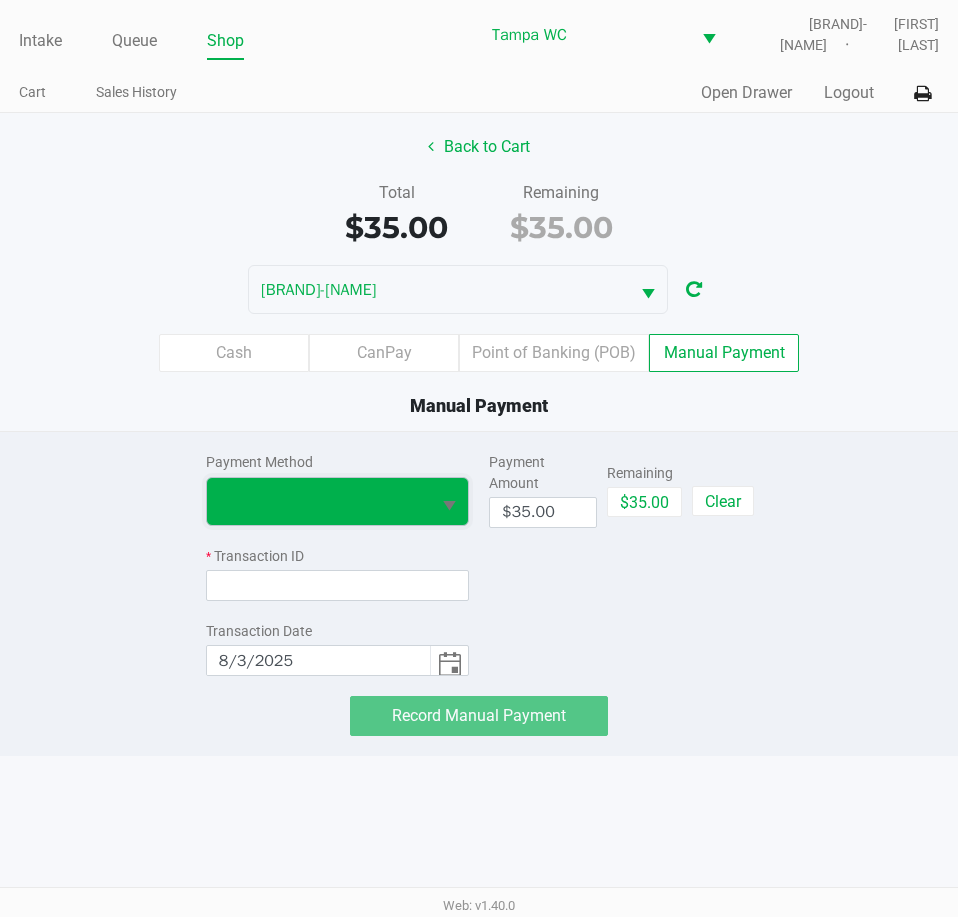 click at bounding box center (318, 501) 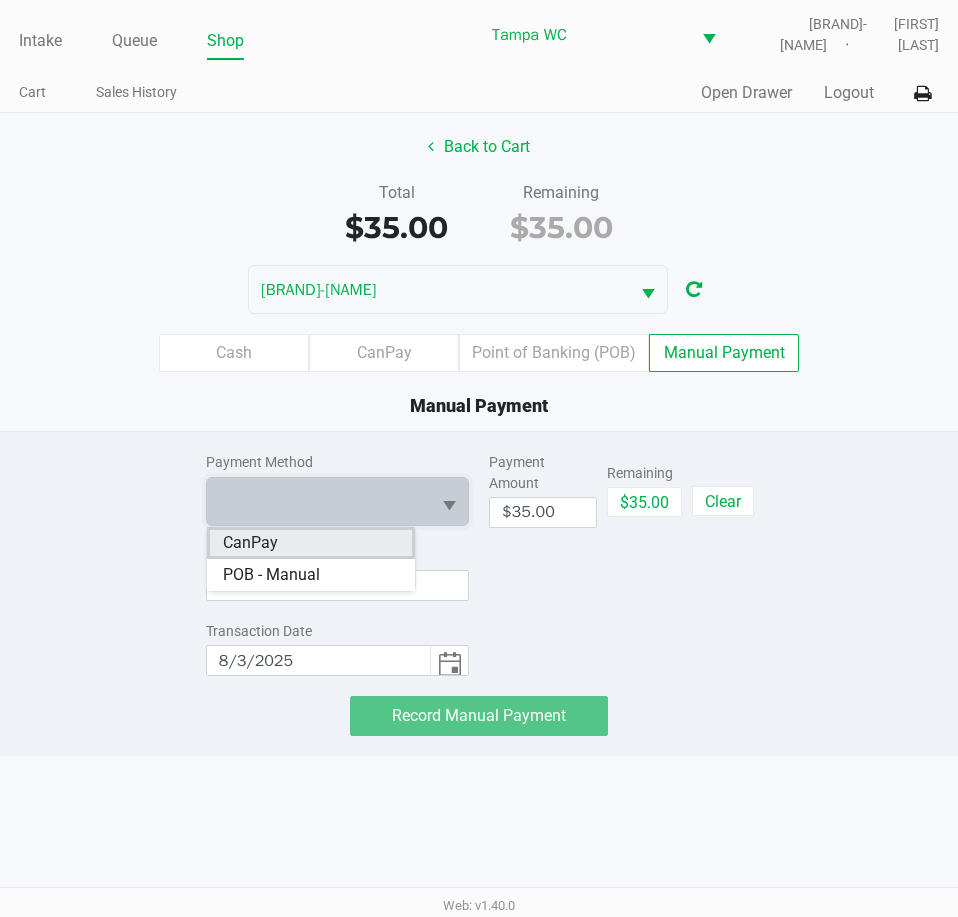 click on "CanPay" at bounding box center (311, 543) 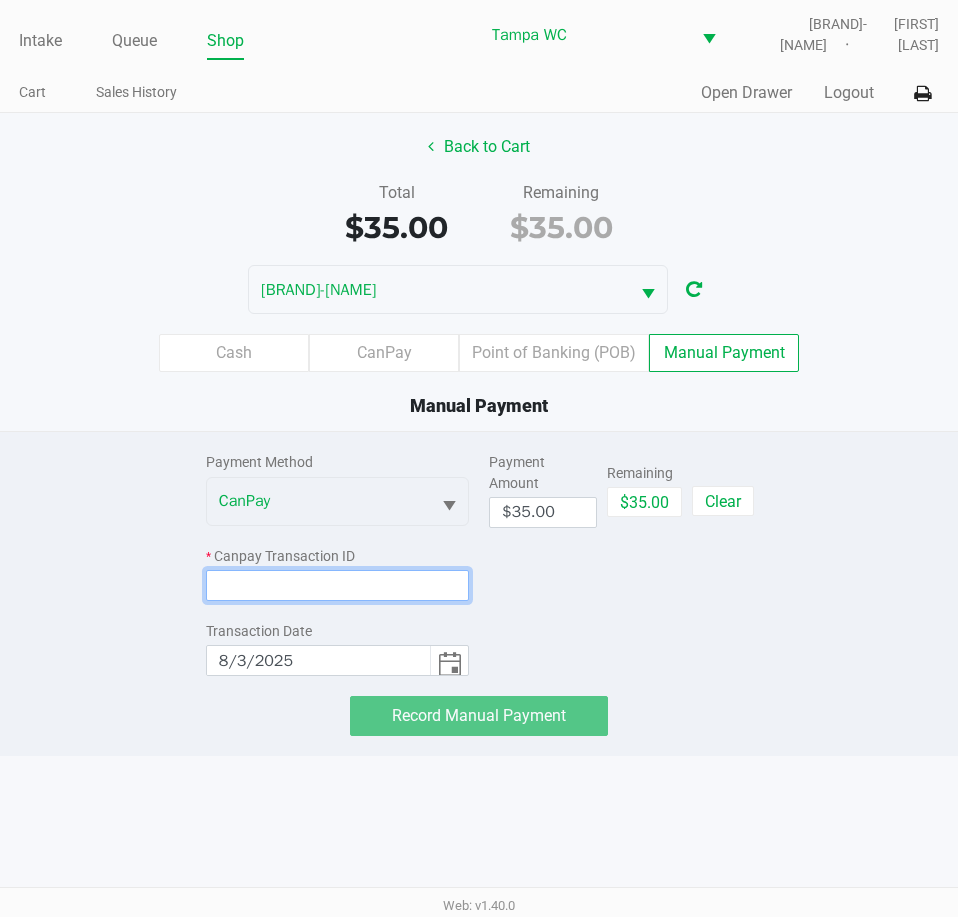 click 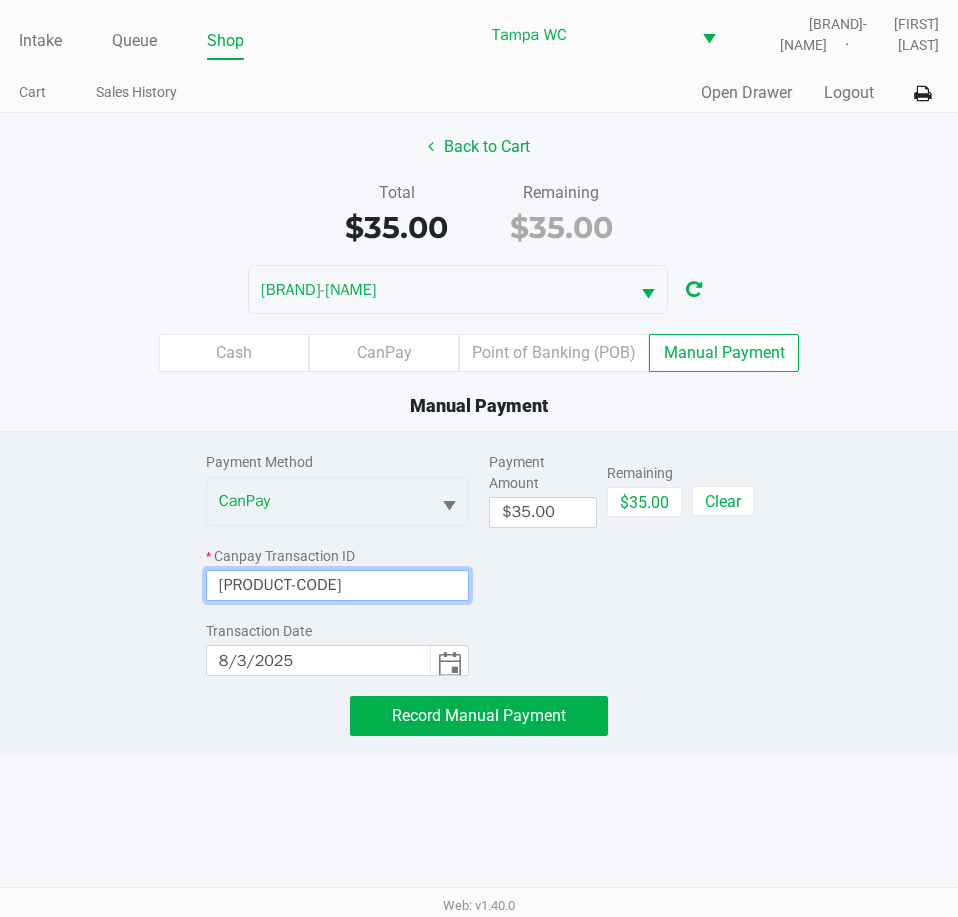 type on "[PRODUCT-CODE]" 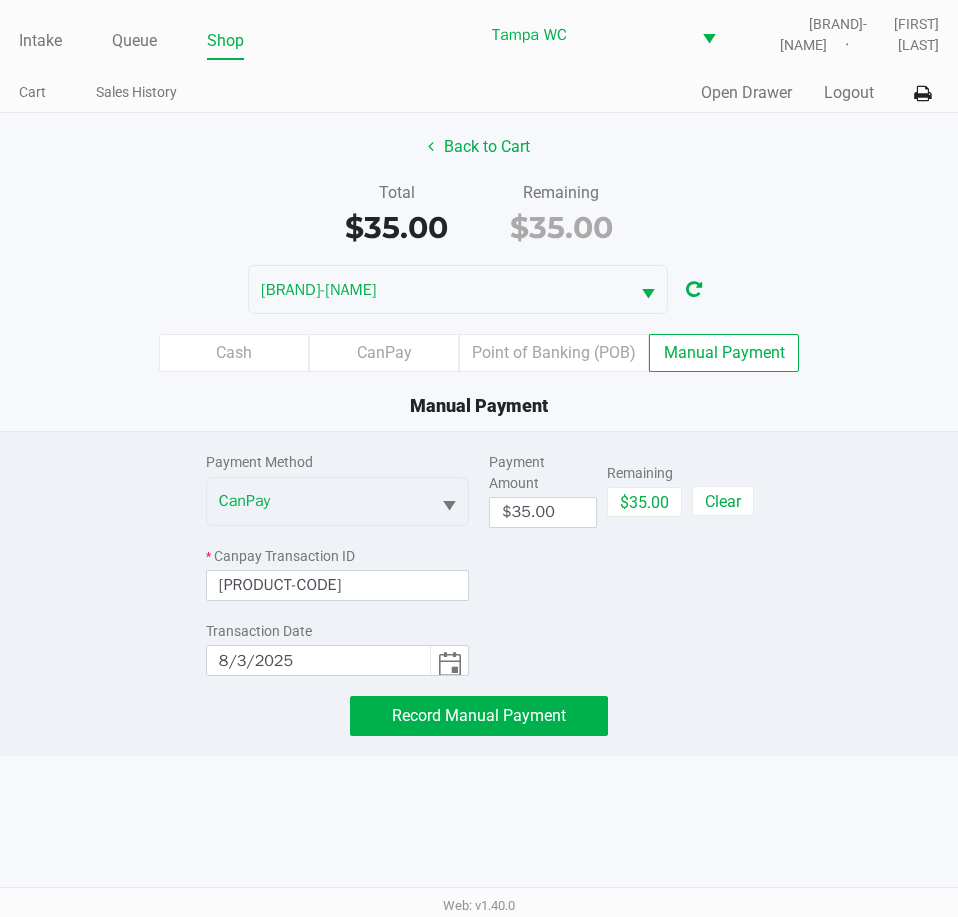 click on "Payment Amount  $35.00  Remaining   $35.00   Clear" 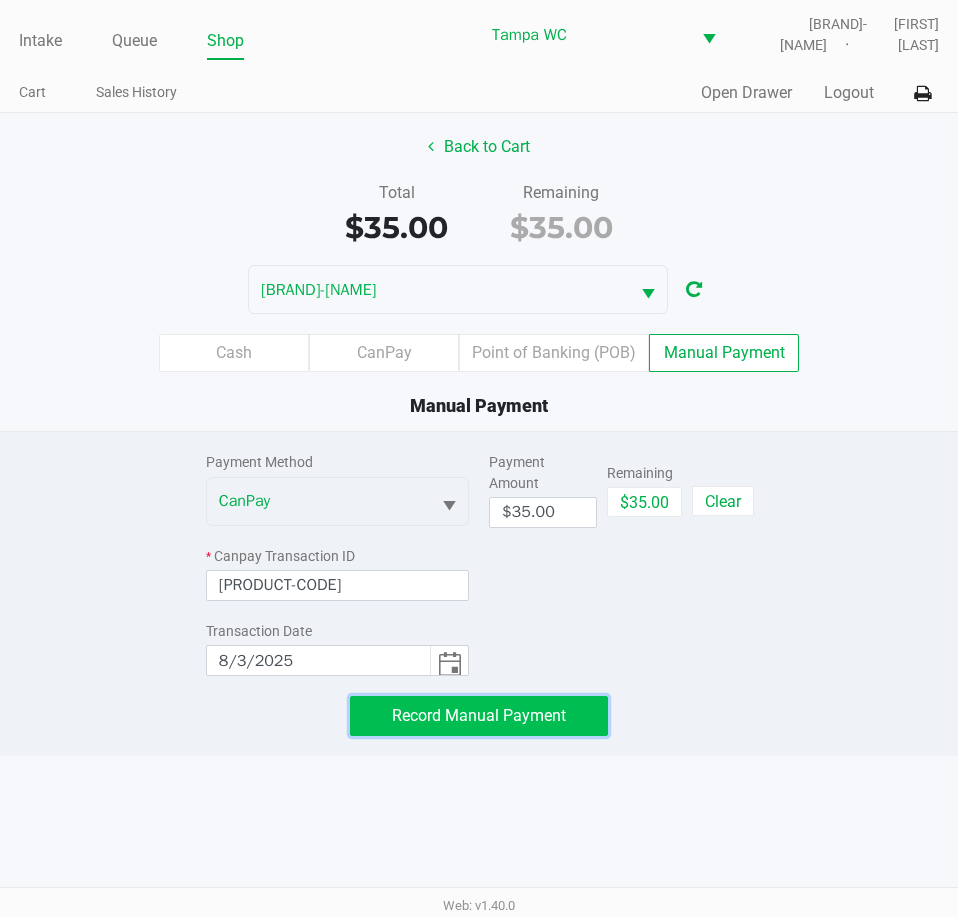 click on "Record Manual Payment" 